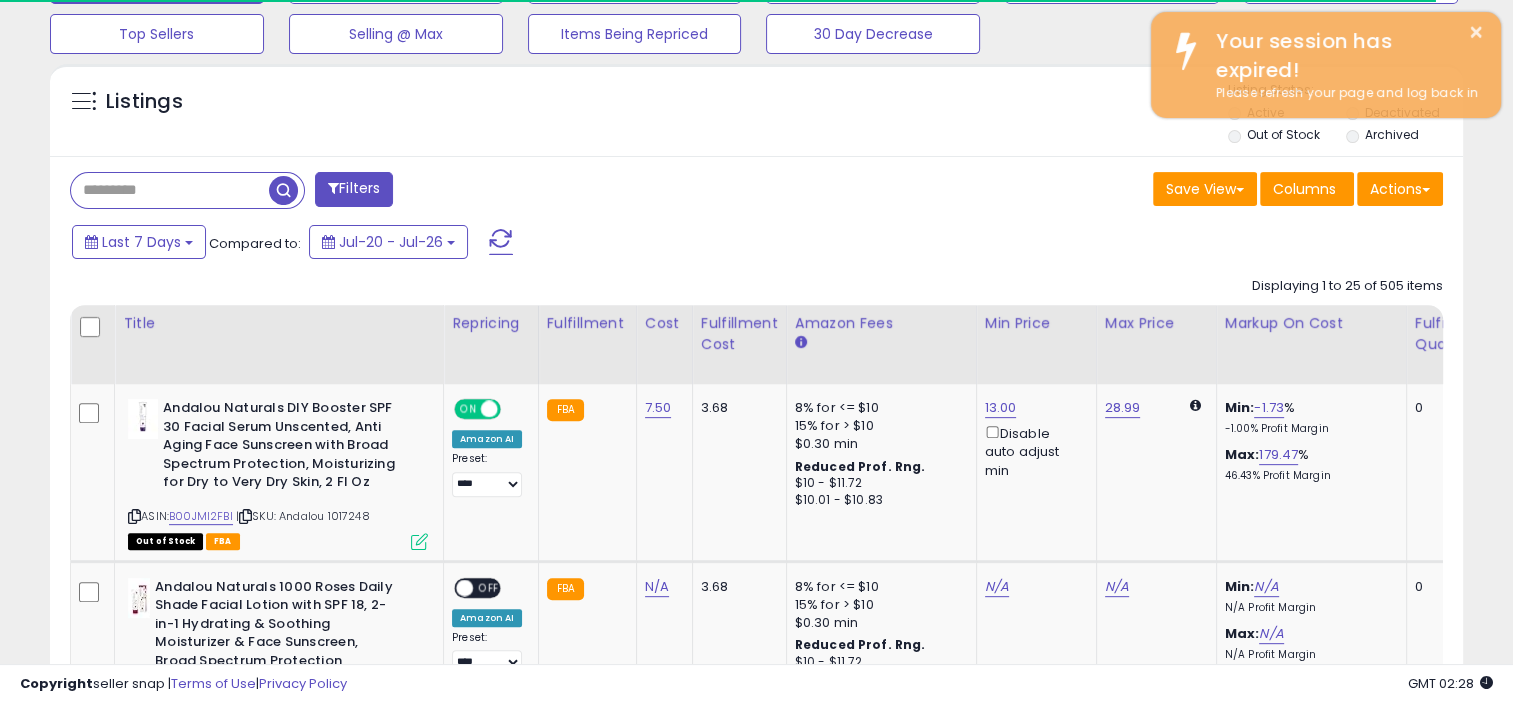 scroll, scrollTop: 666, scrollLeft: 0, axis: vertical 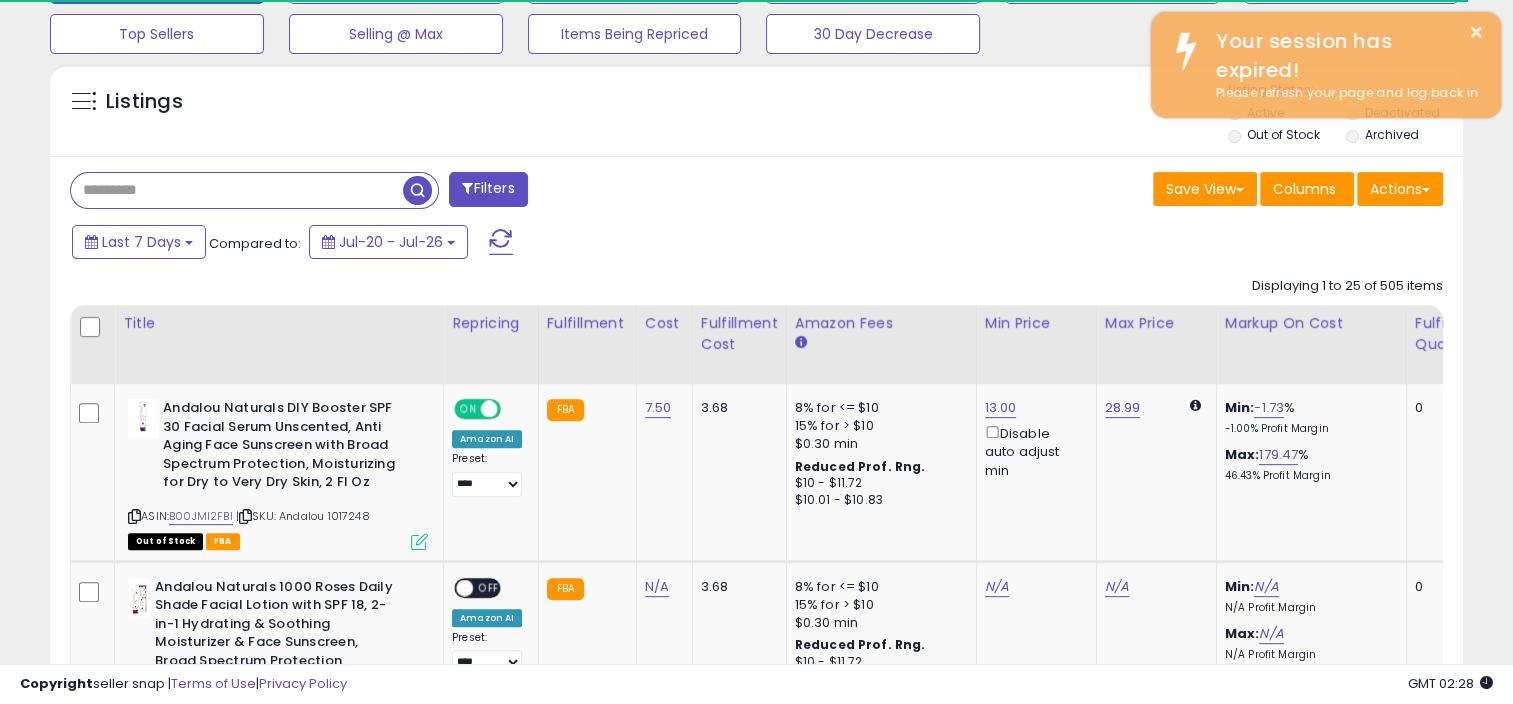 paste on "**********" 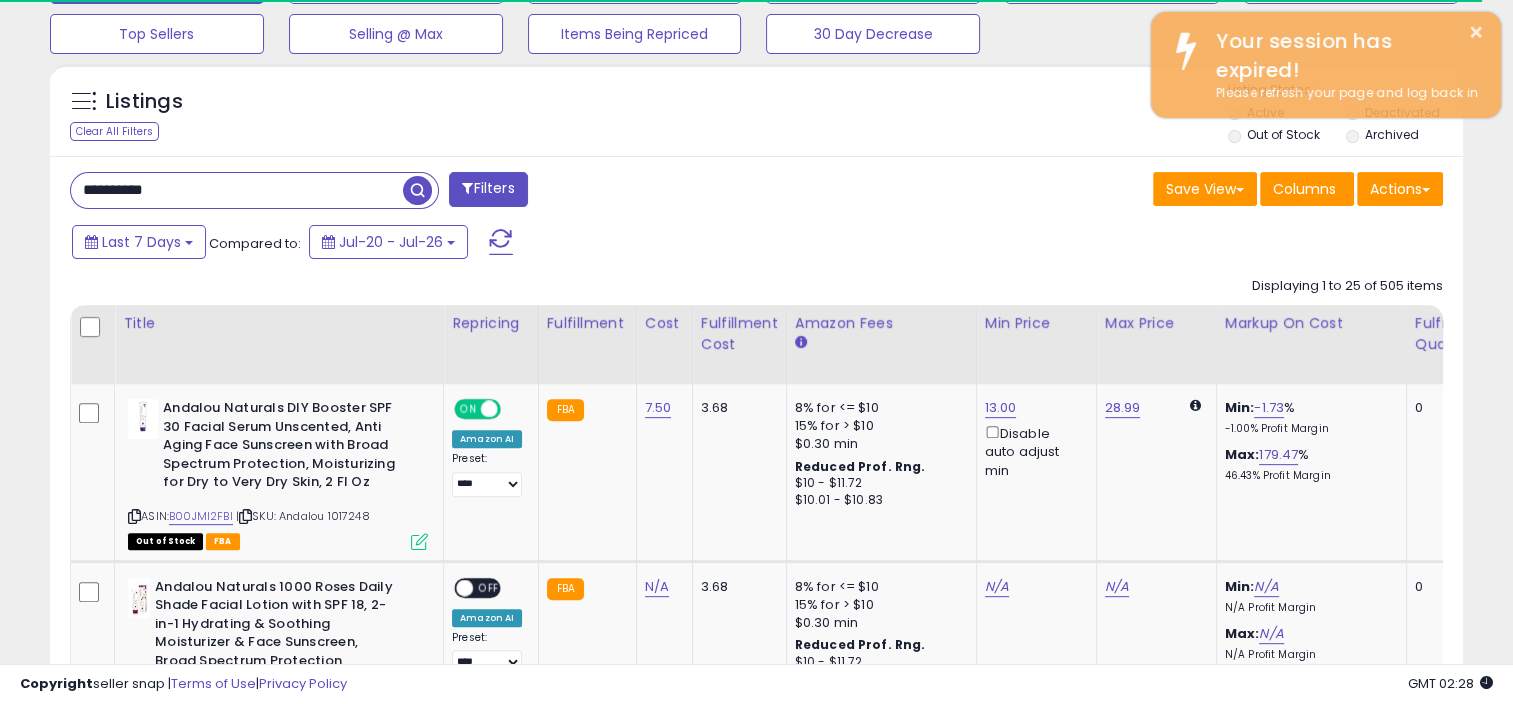type on "**********" 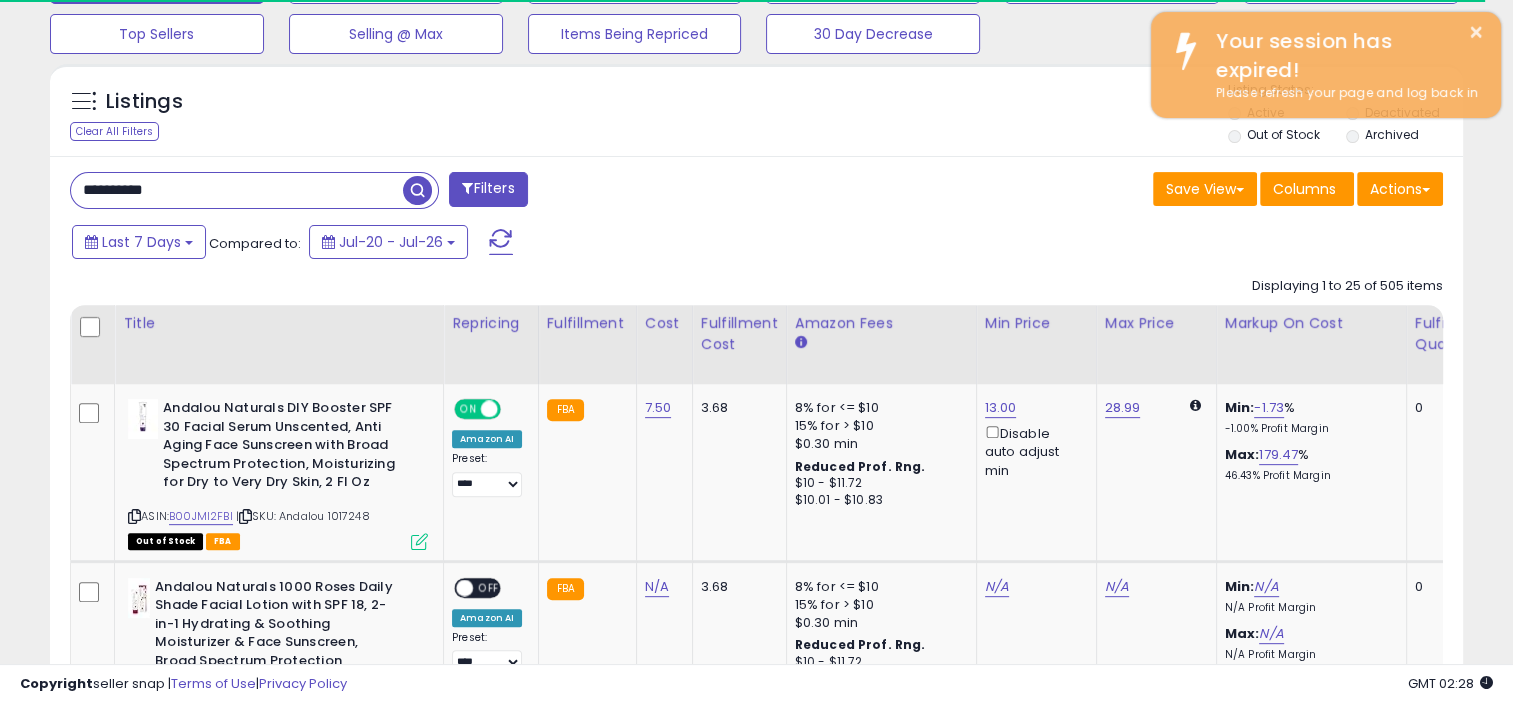 click at bounding box center [417, 190] 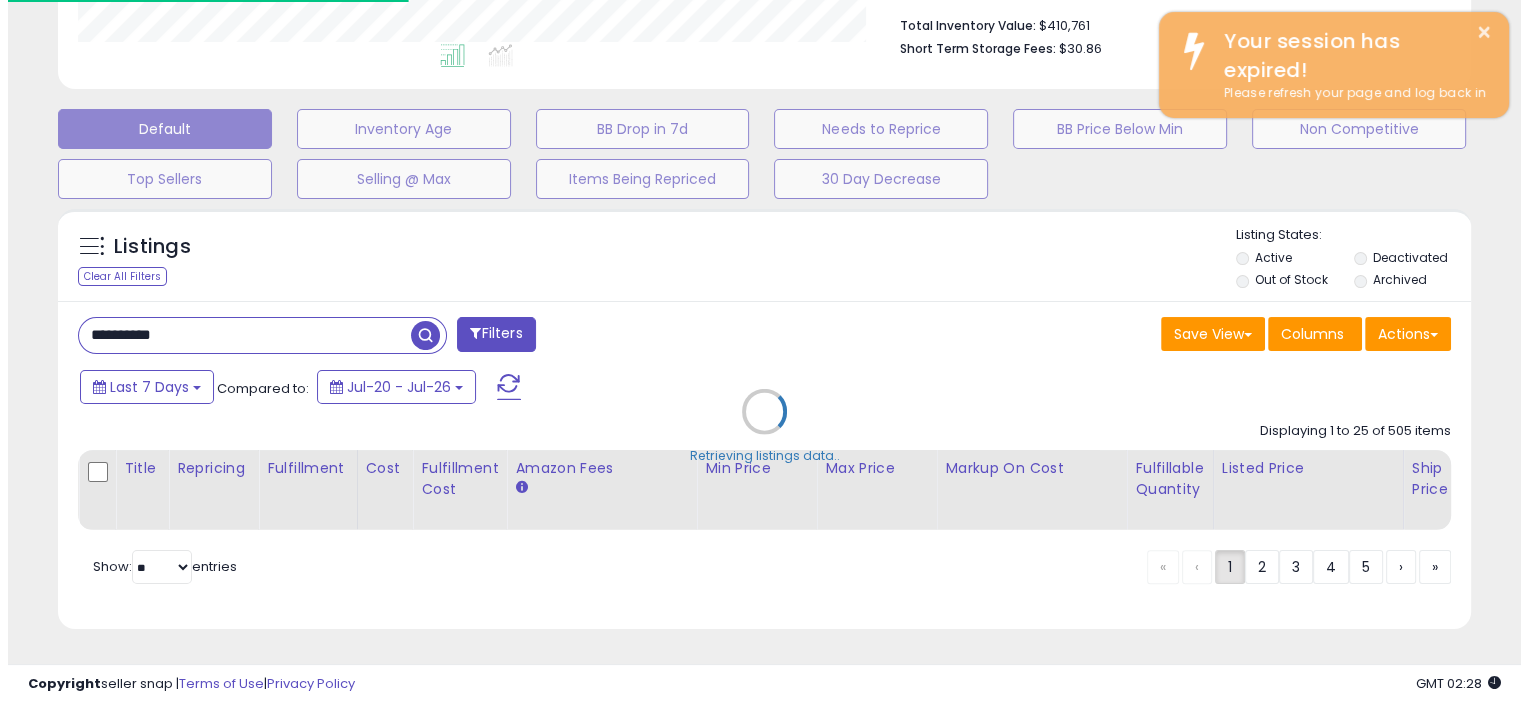 scroll, scrollTop: 535, scrollLeft: 0, axis: vertical 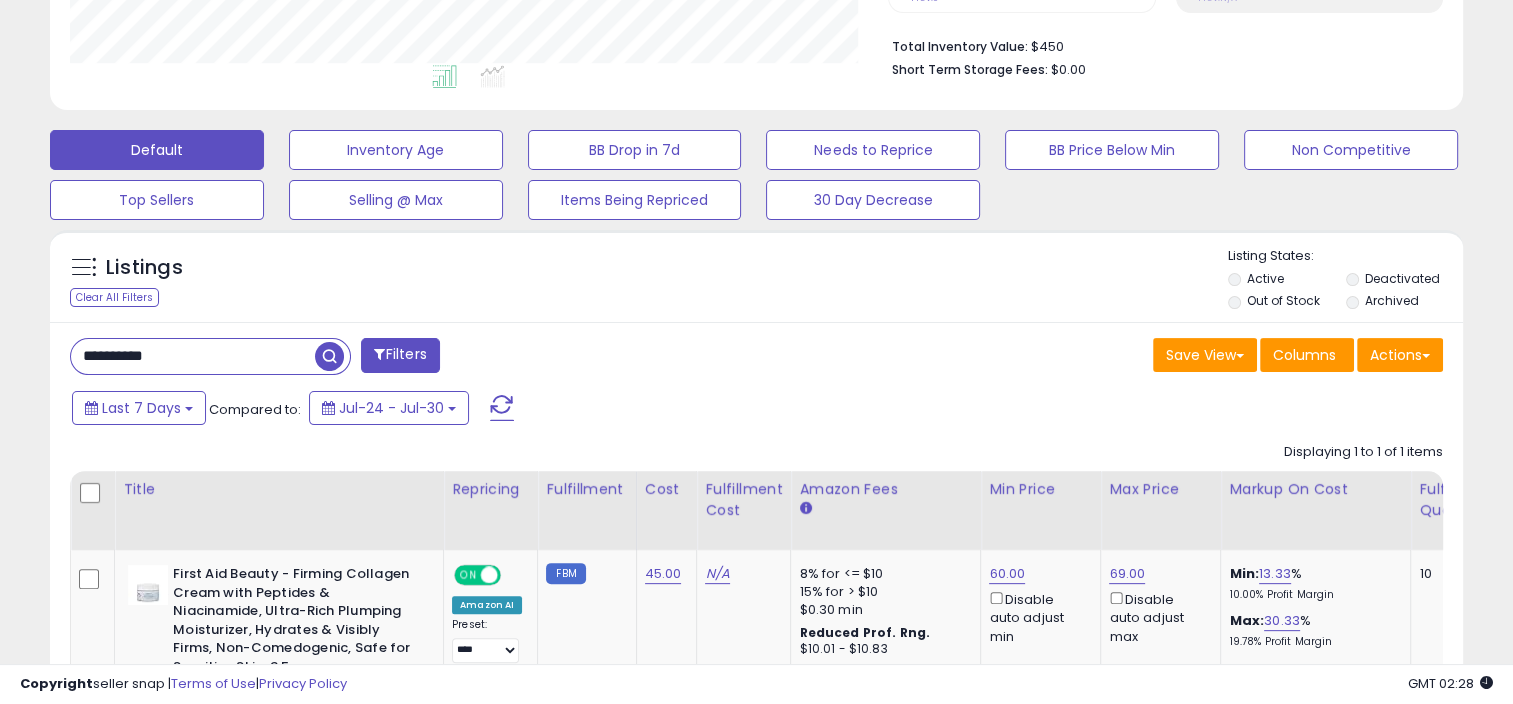click on "**********" at bounding box center (193, 356) 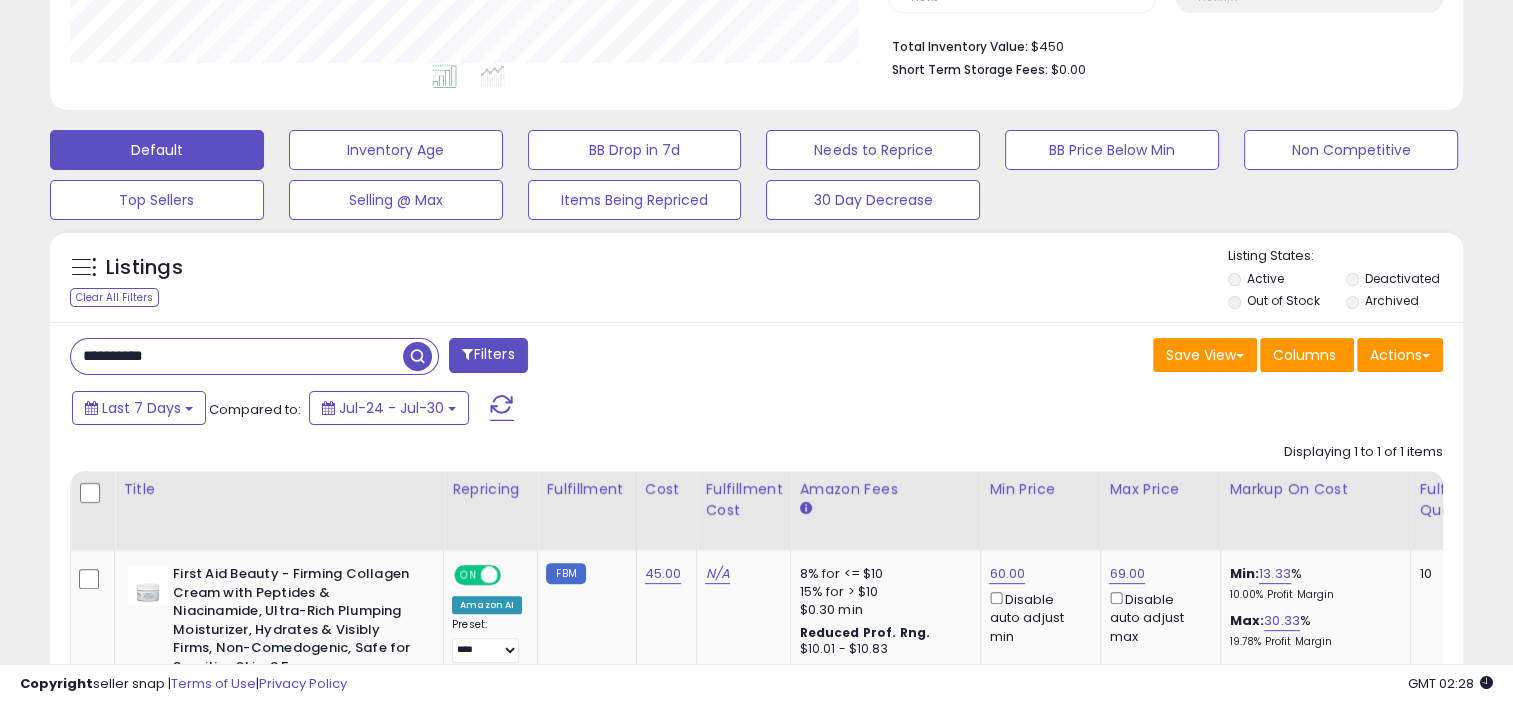 click on "**********" at bounding box center [237, 356] 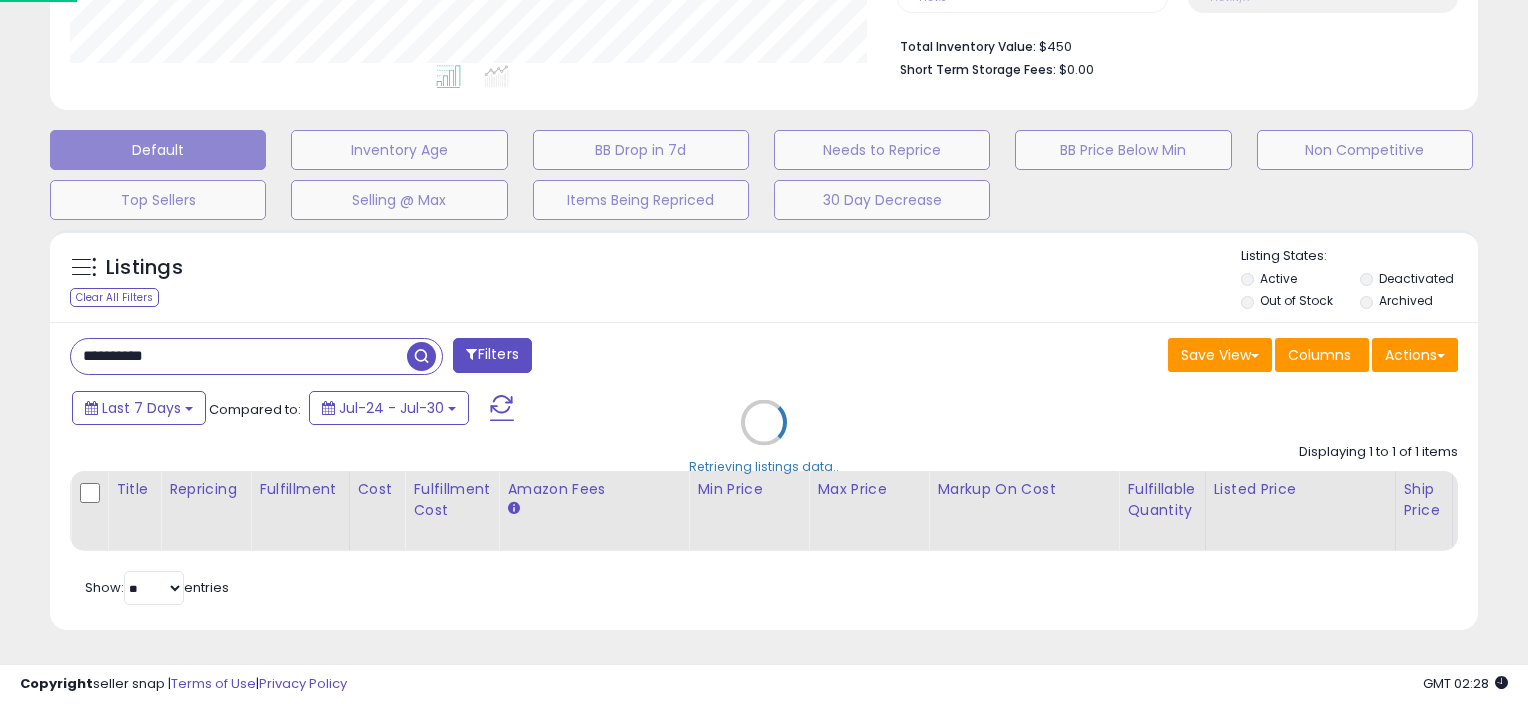 scroll, scrollTop: 999589, scrollLeft: 999172, axis: both 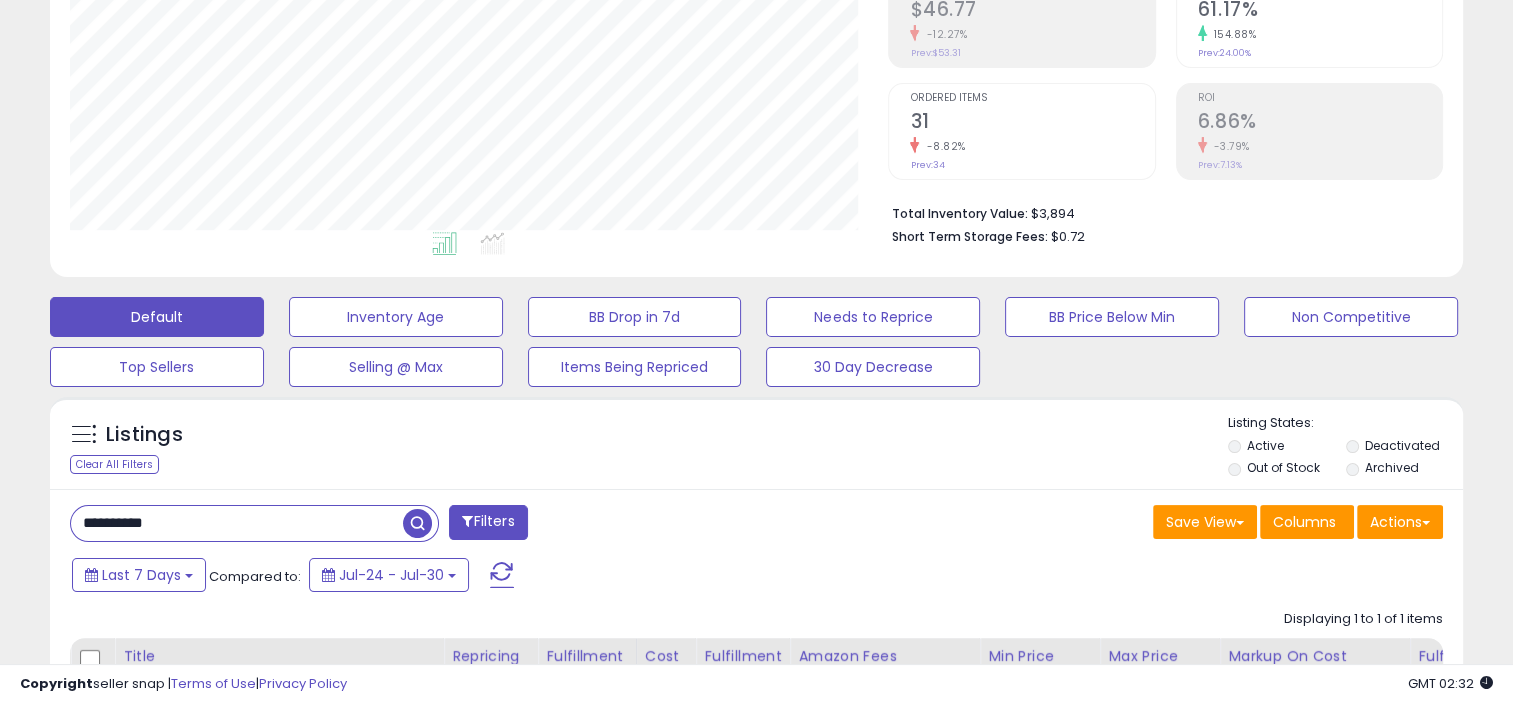 click on "**********" at bounding box center (237, 523) 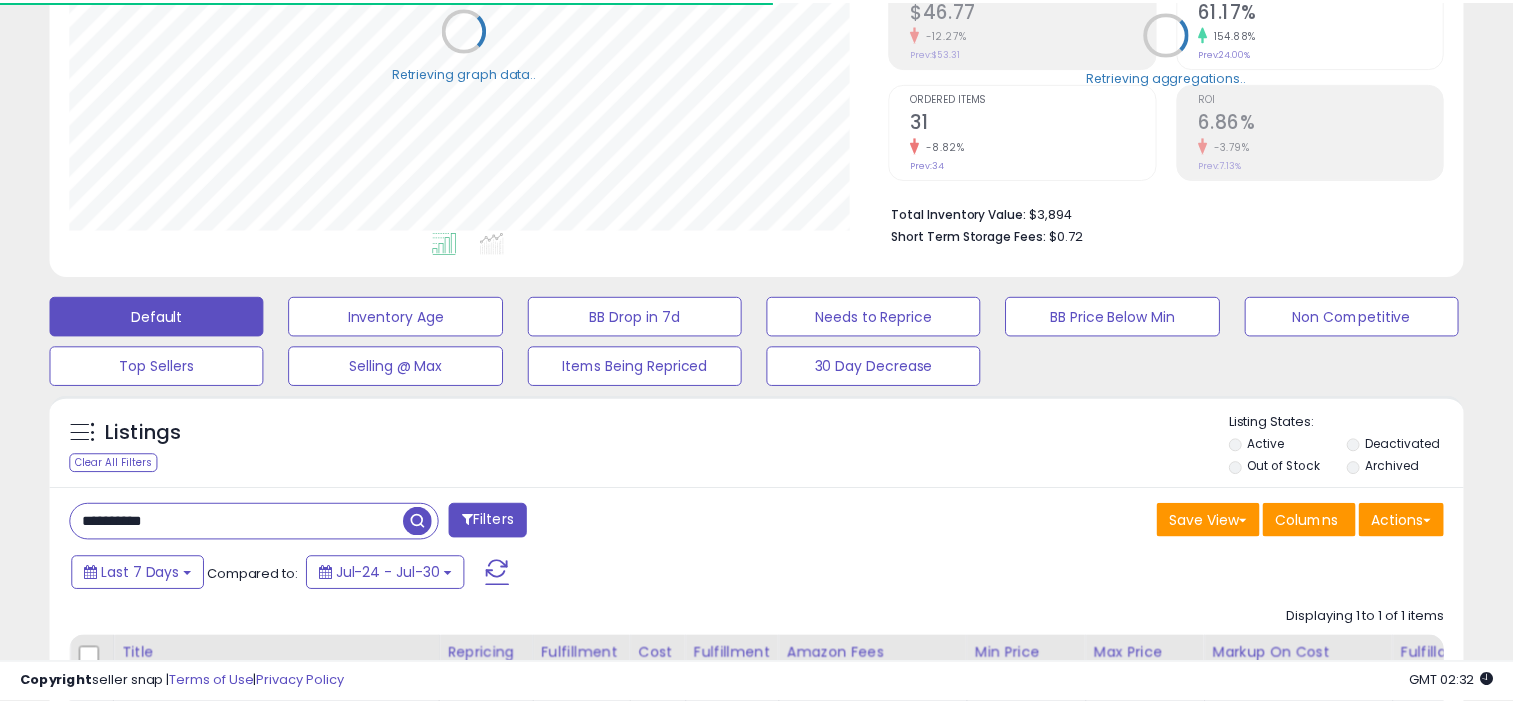scroll, scrollTop: 409, scrollLeft: 818, axis: both 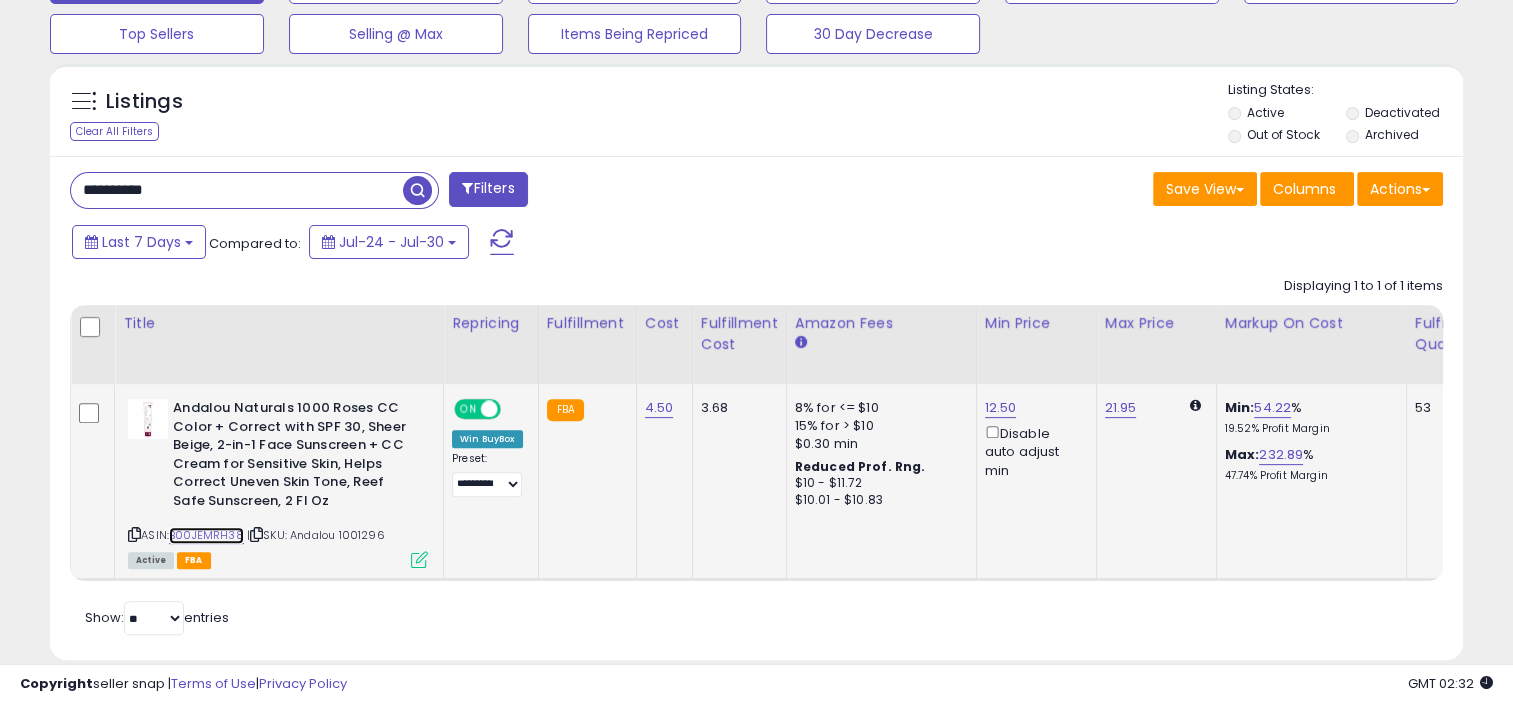 click on "B00JEMRH38" at bounding box center [206, 535] 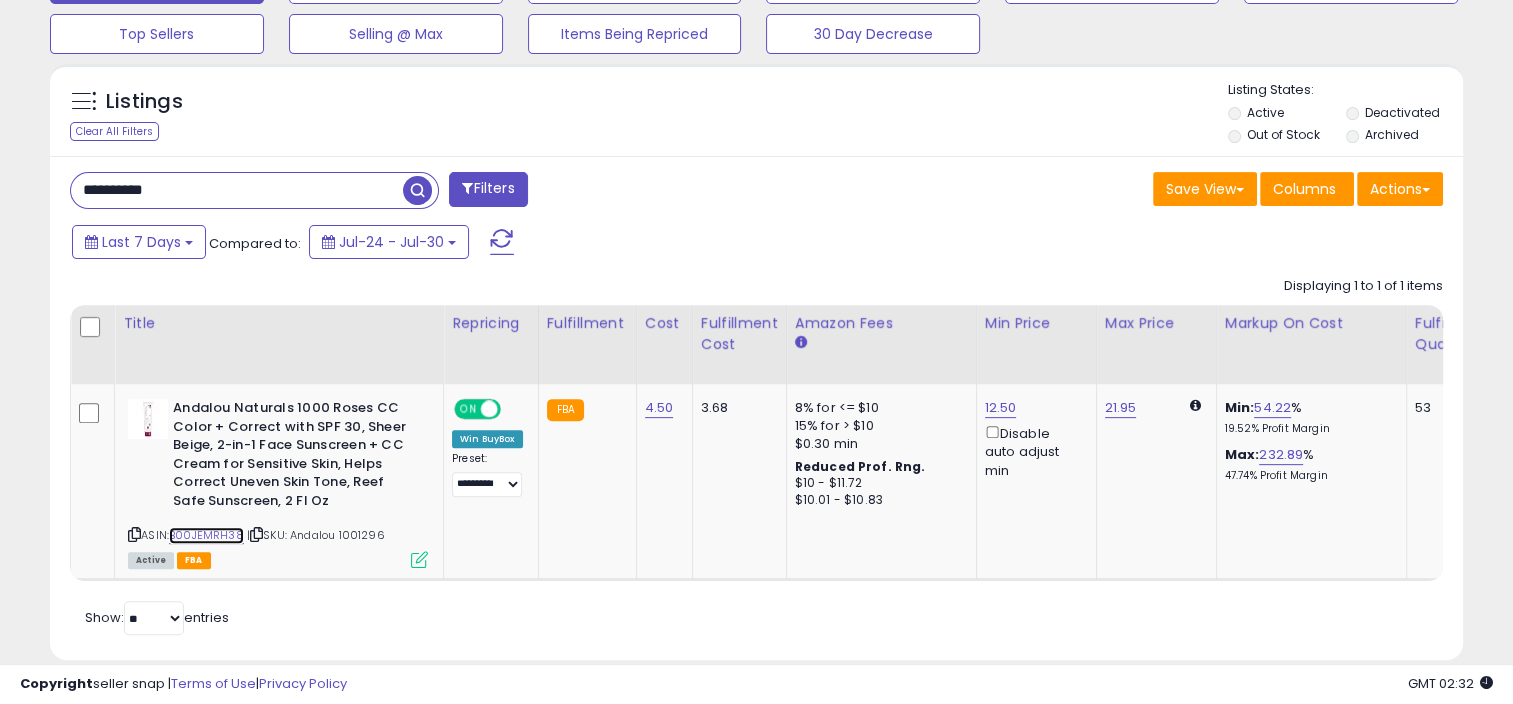 scroll, scrollTop: 0, scrollLeft: 156, axis: horizontal 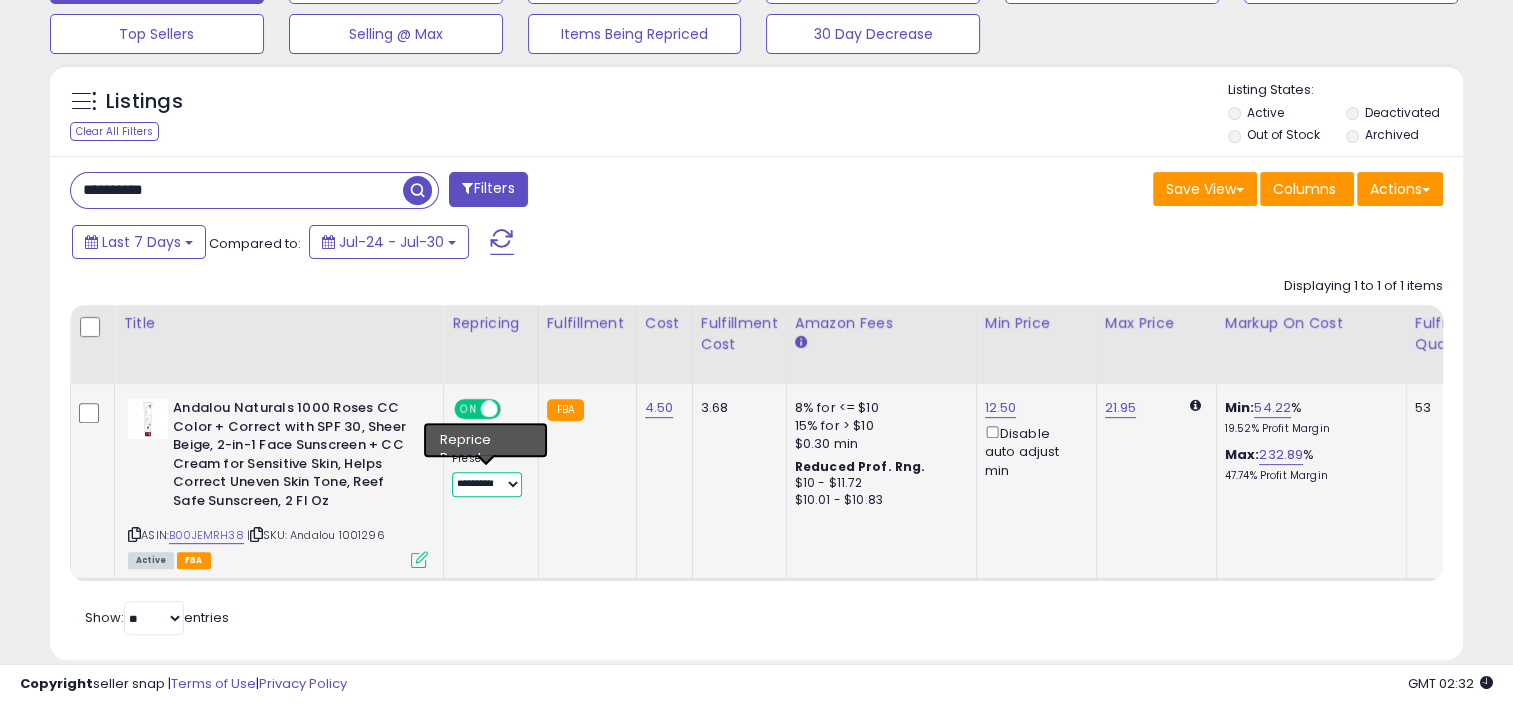 click on "**********" at bounding box center [487, 484] 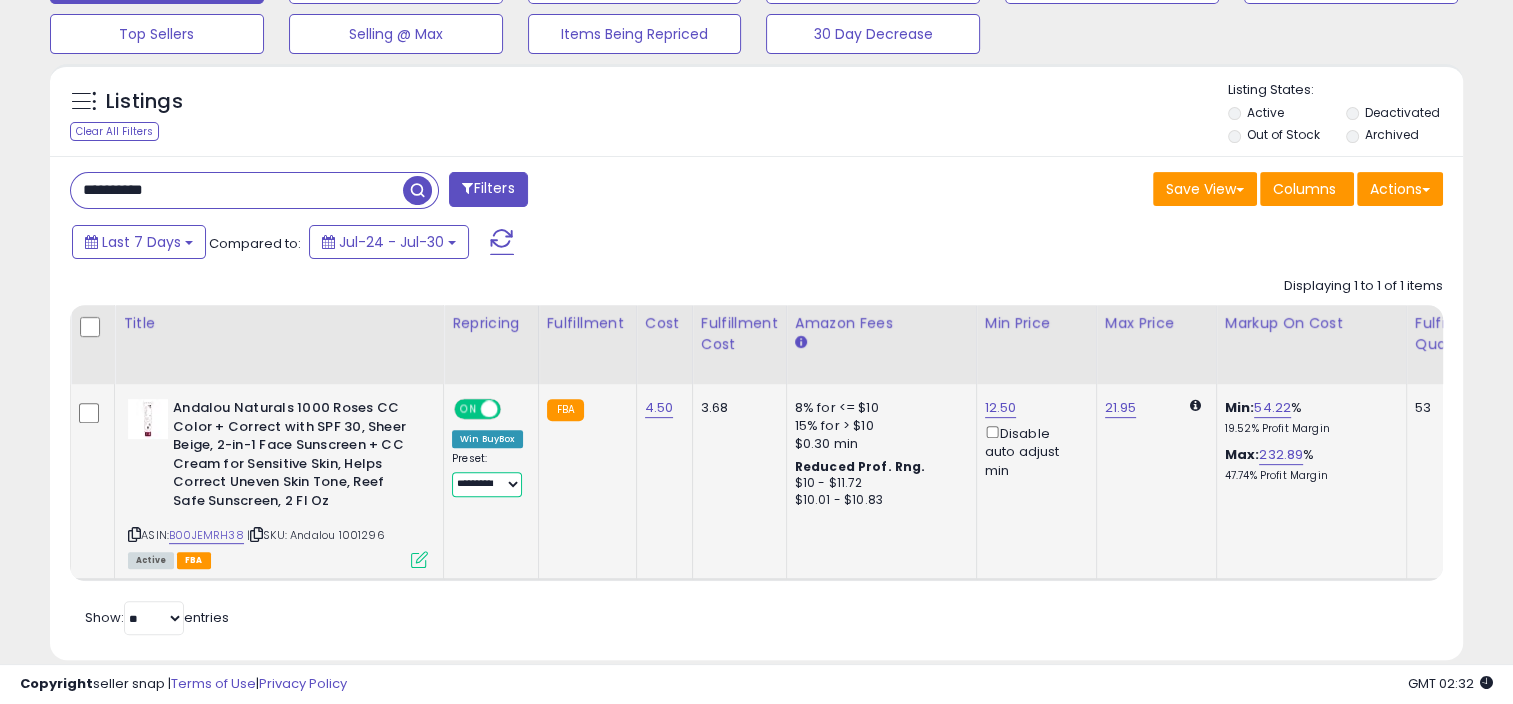 select on "**********" 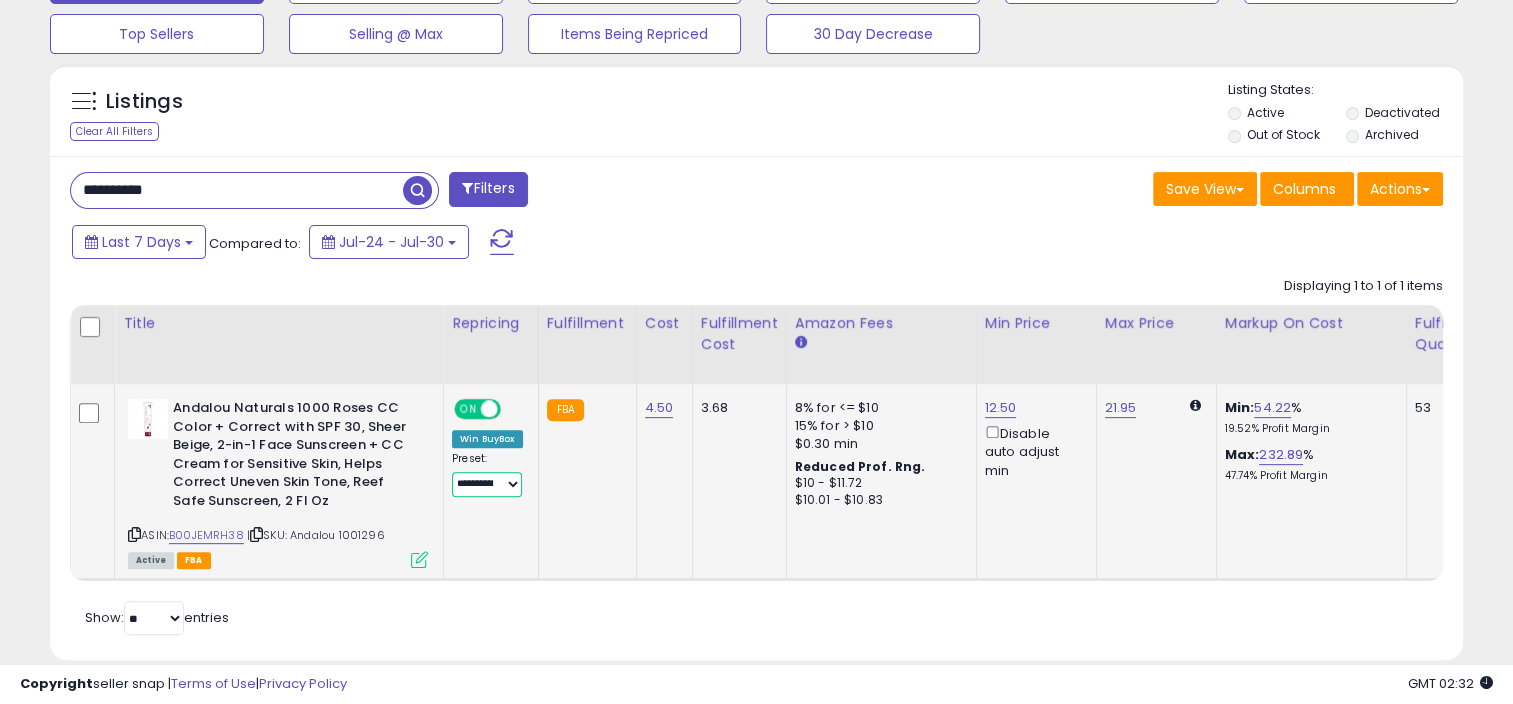 click on "**********" at bounding box center [487, 484] 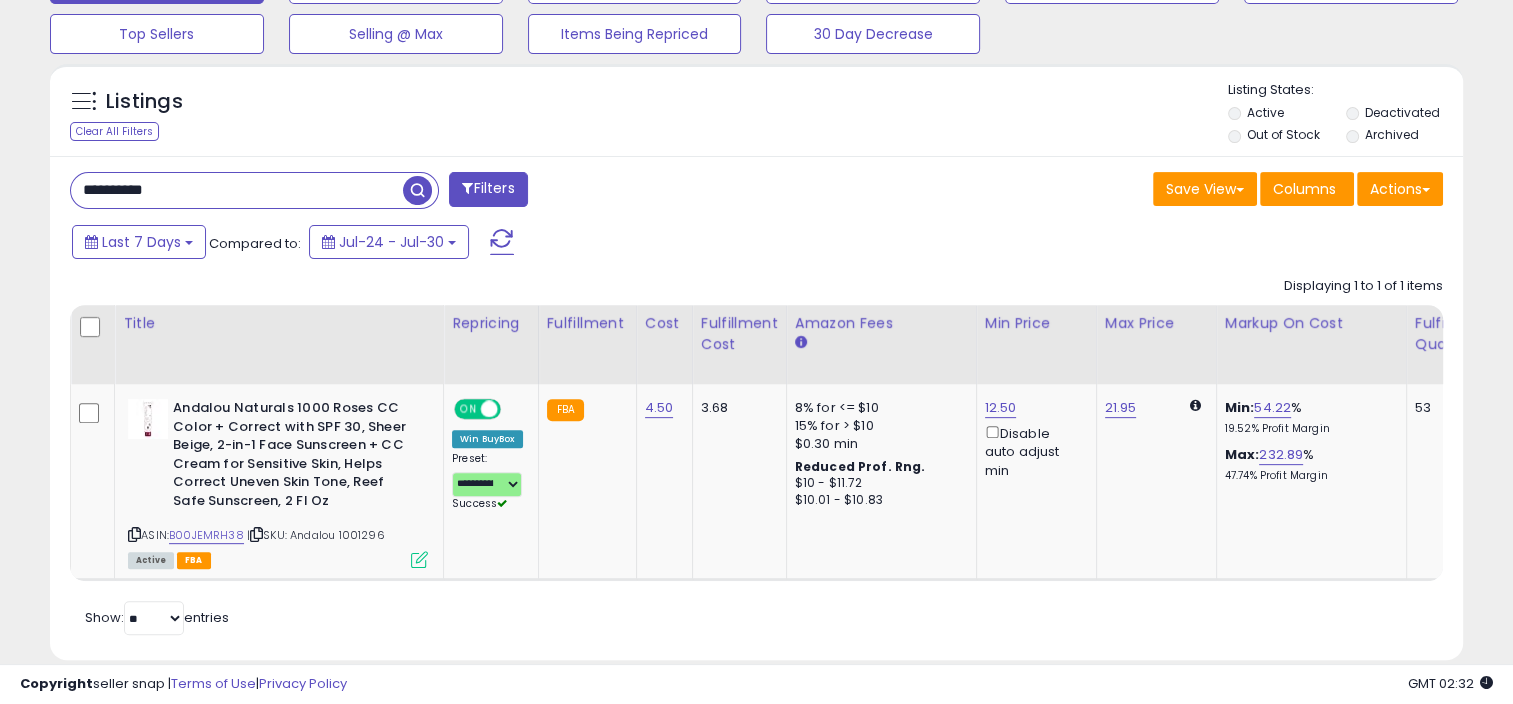 click on "**********" at bounding box center [406, 192] 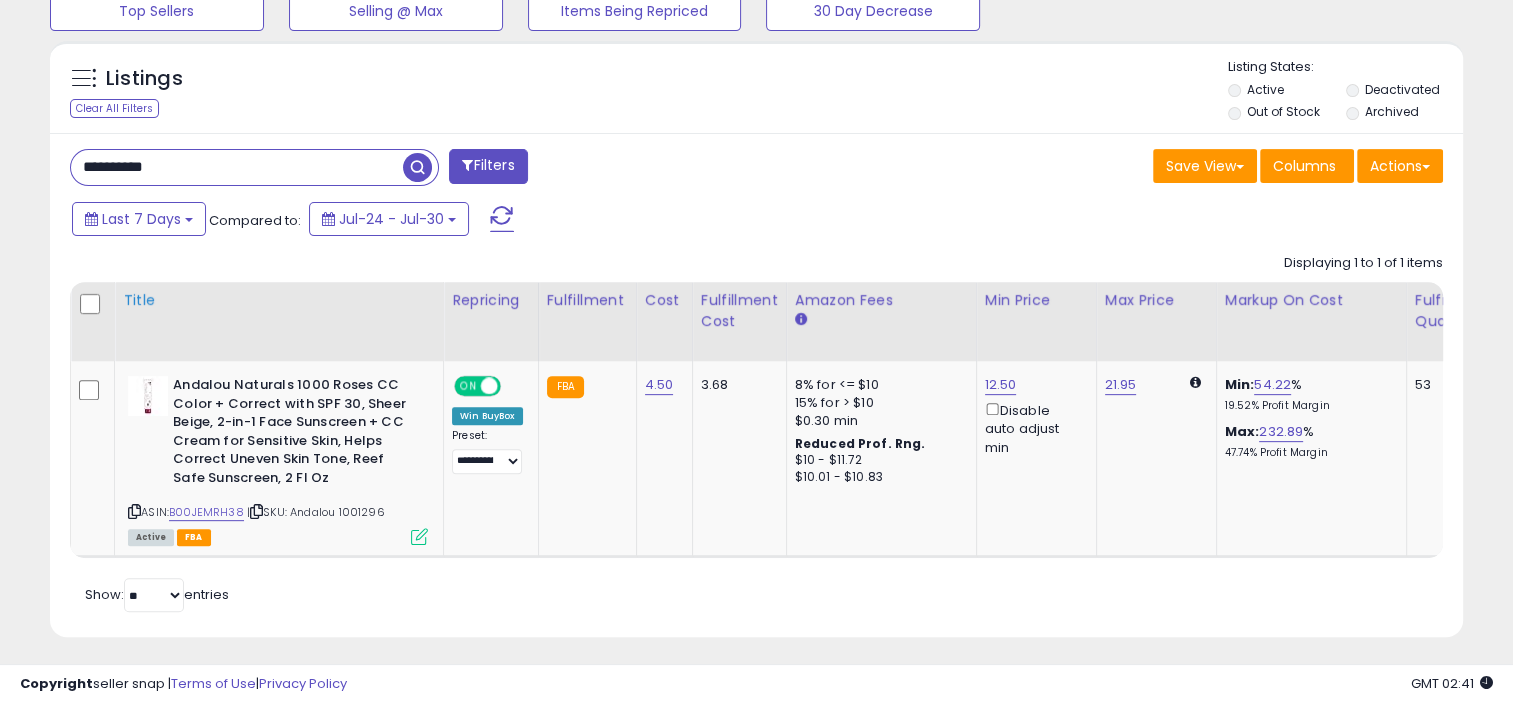 scroll, scrollTop: 711, scrollLeft: 0, axis: vertical 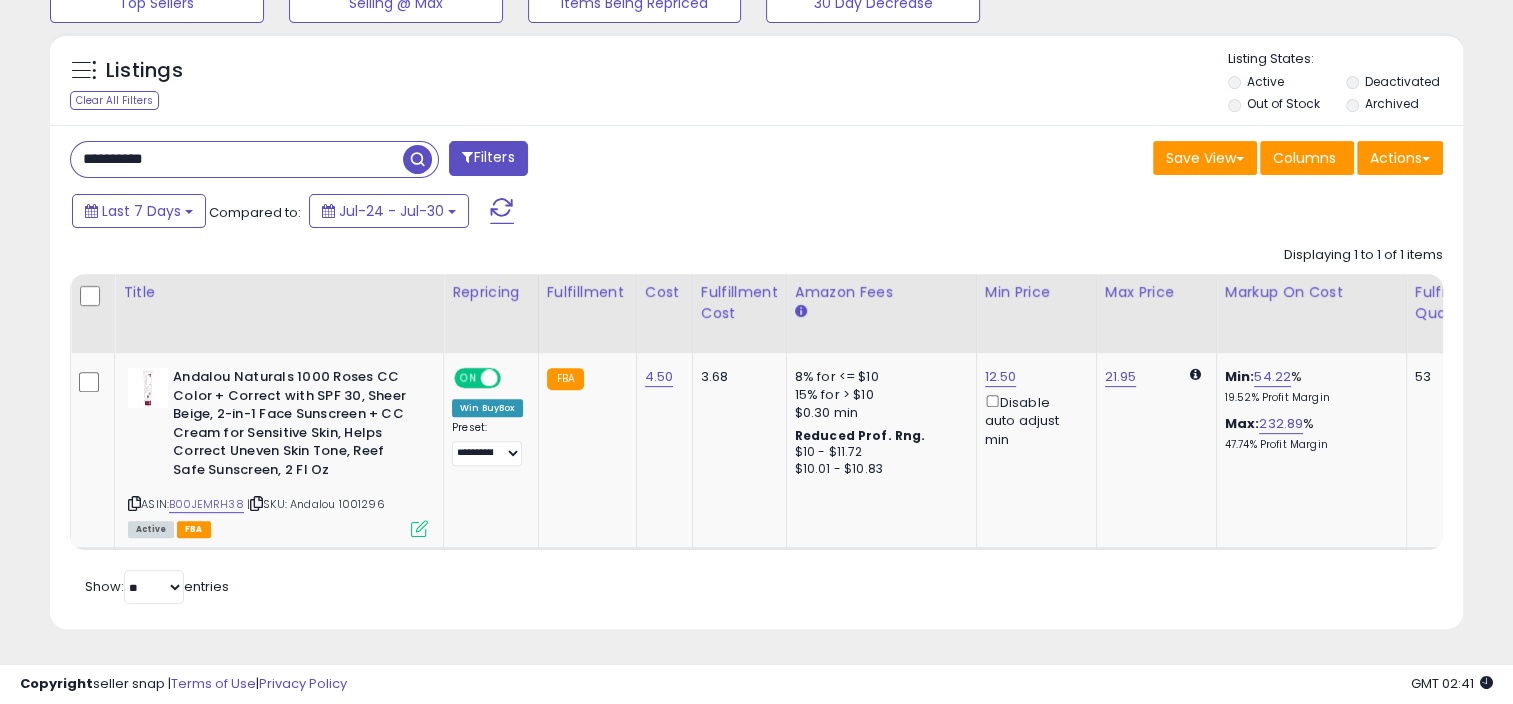 click on "**********" at bounding box center [237, 159] 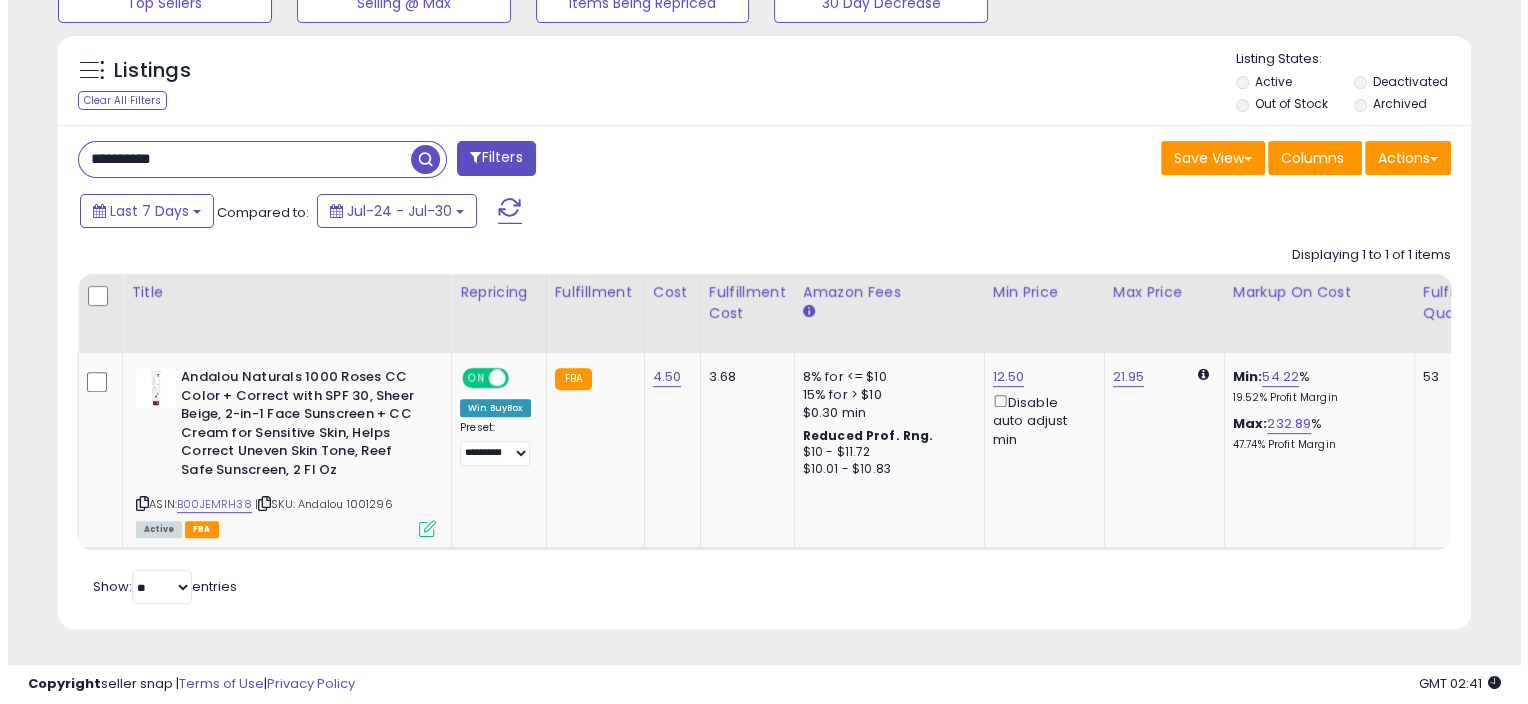 scroll, scrollTop: 515, scrollLeft: 0, axis: vertical 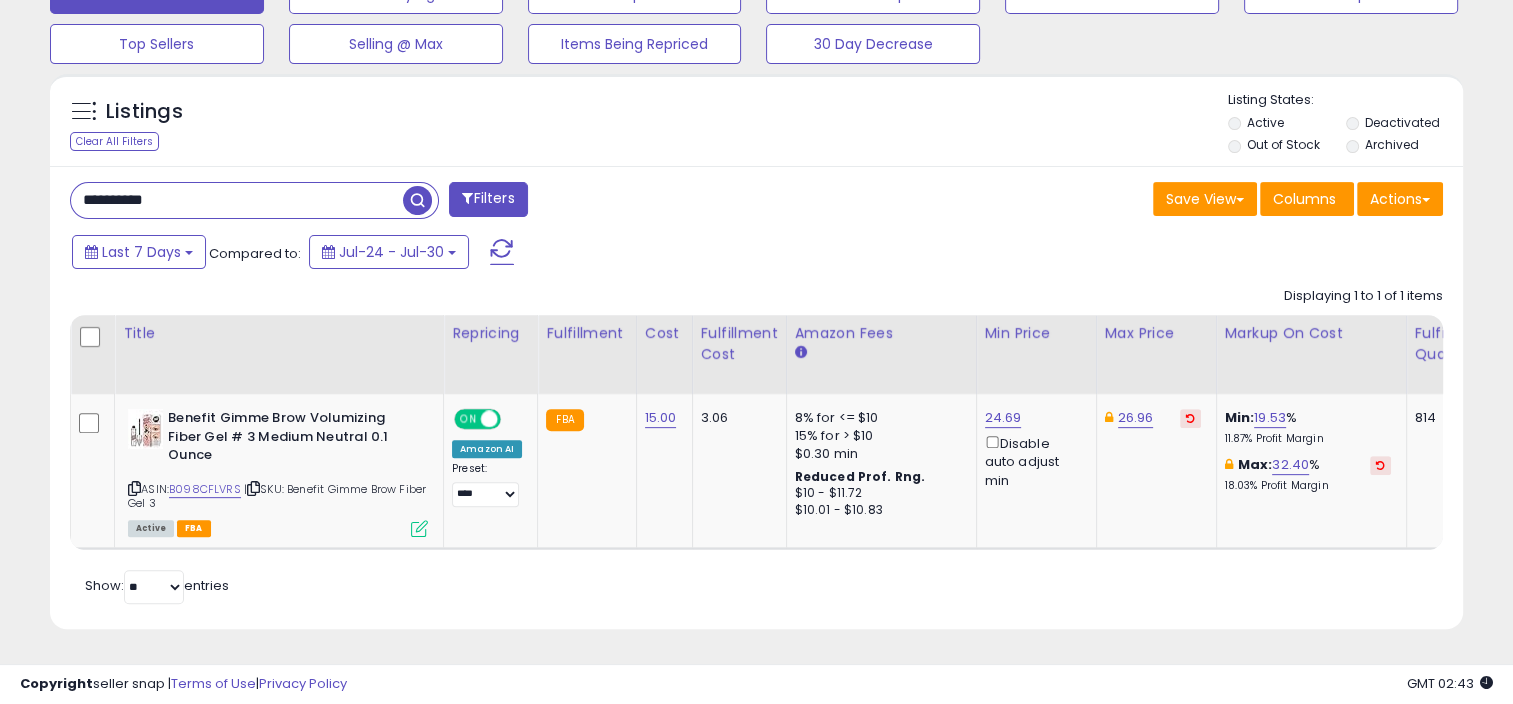 click on "**********" at bounding box center (756, 397) 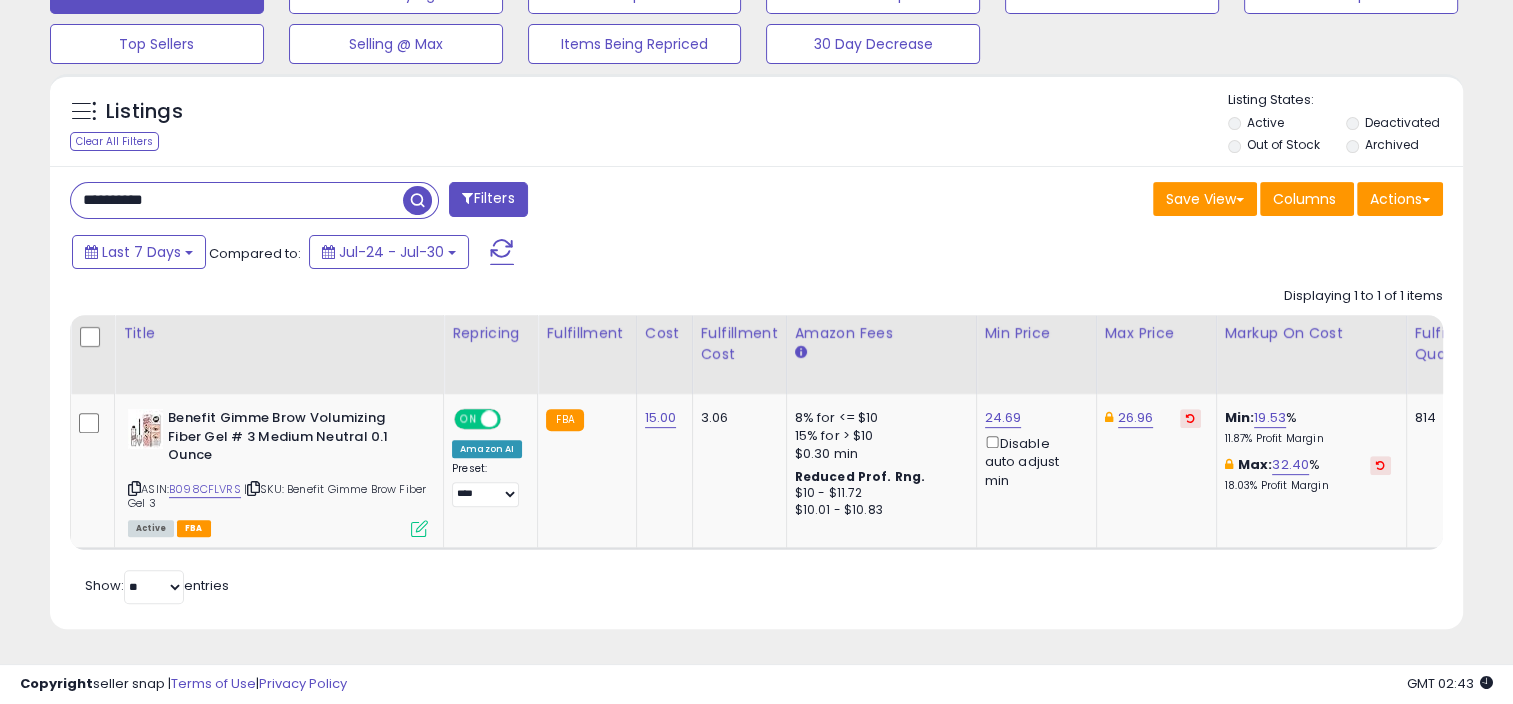 paste 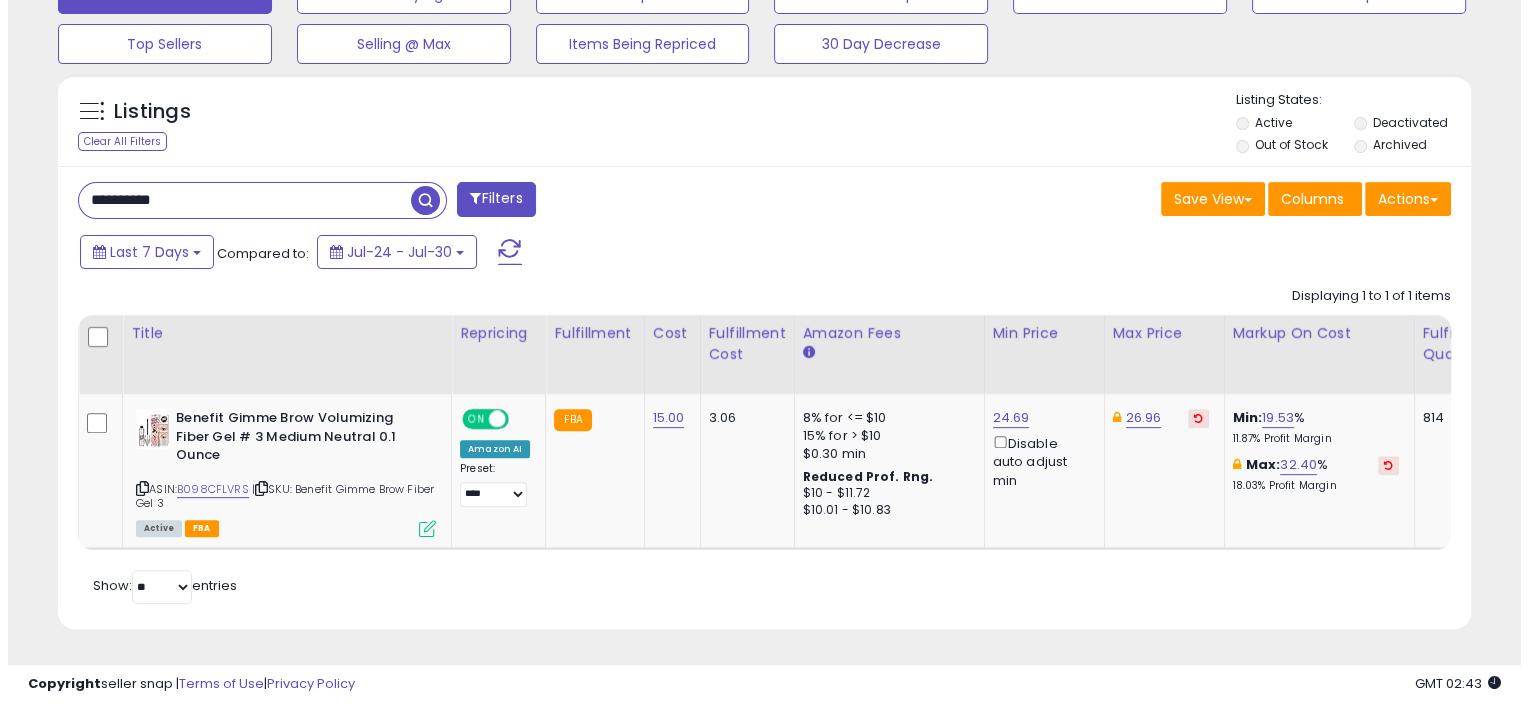 scroll, scrollTop: 515, scrollLeft: 0, axis: vertical 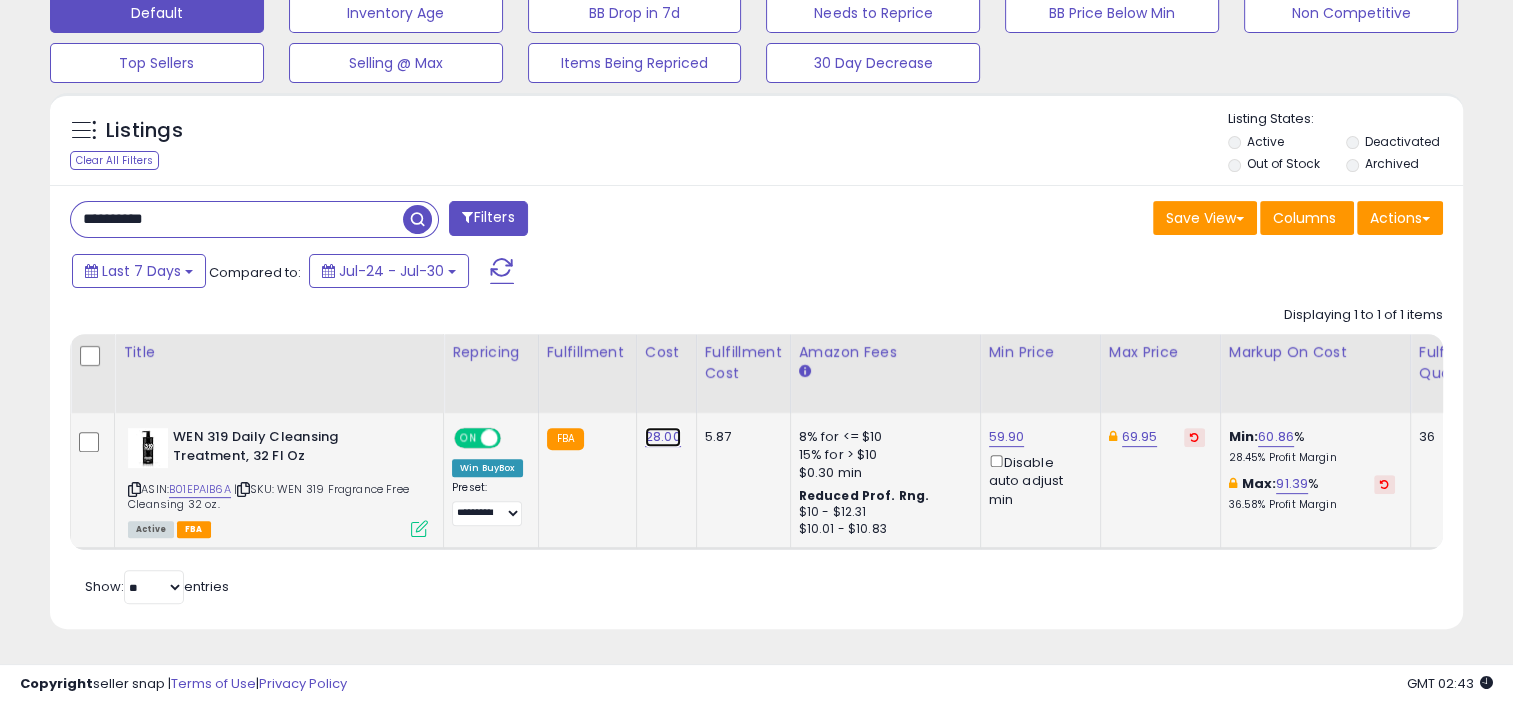 click on "28.00" at bounding box center (663, 437) 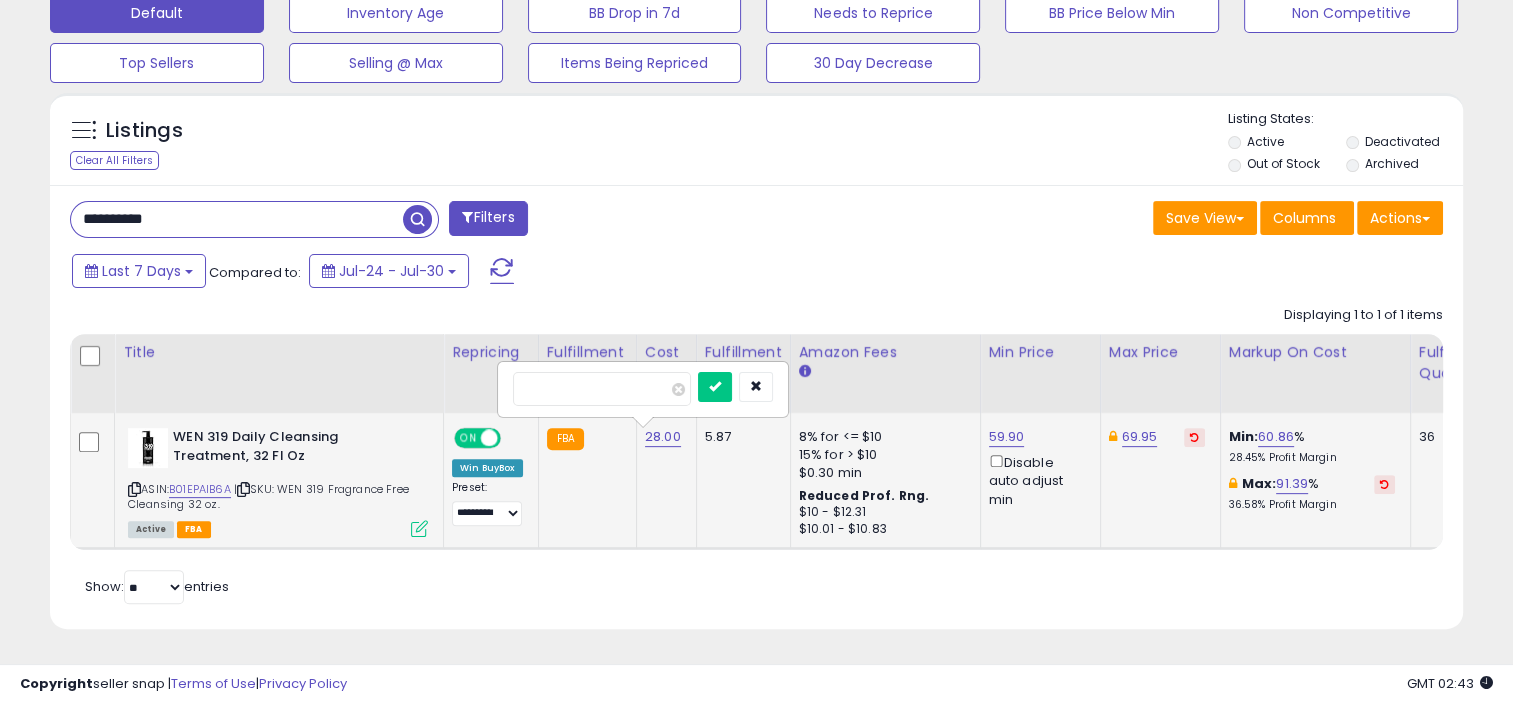 drag, startPoint x: 535, startPoint y: 376, endPoint x: 509, endPoint y: 376, distance: 26 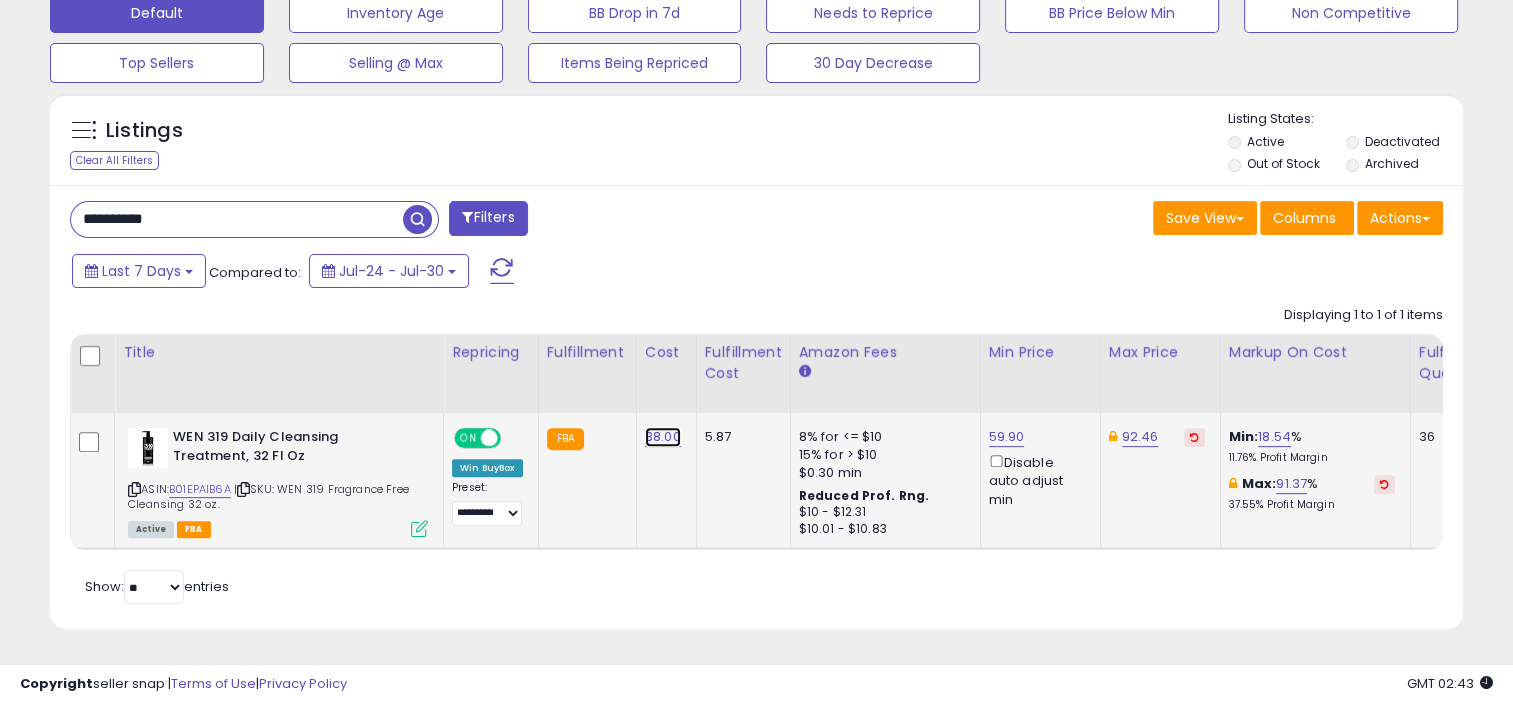 click on "38.00" at bounding box center [663, 437] 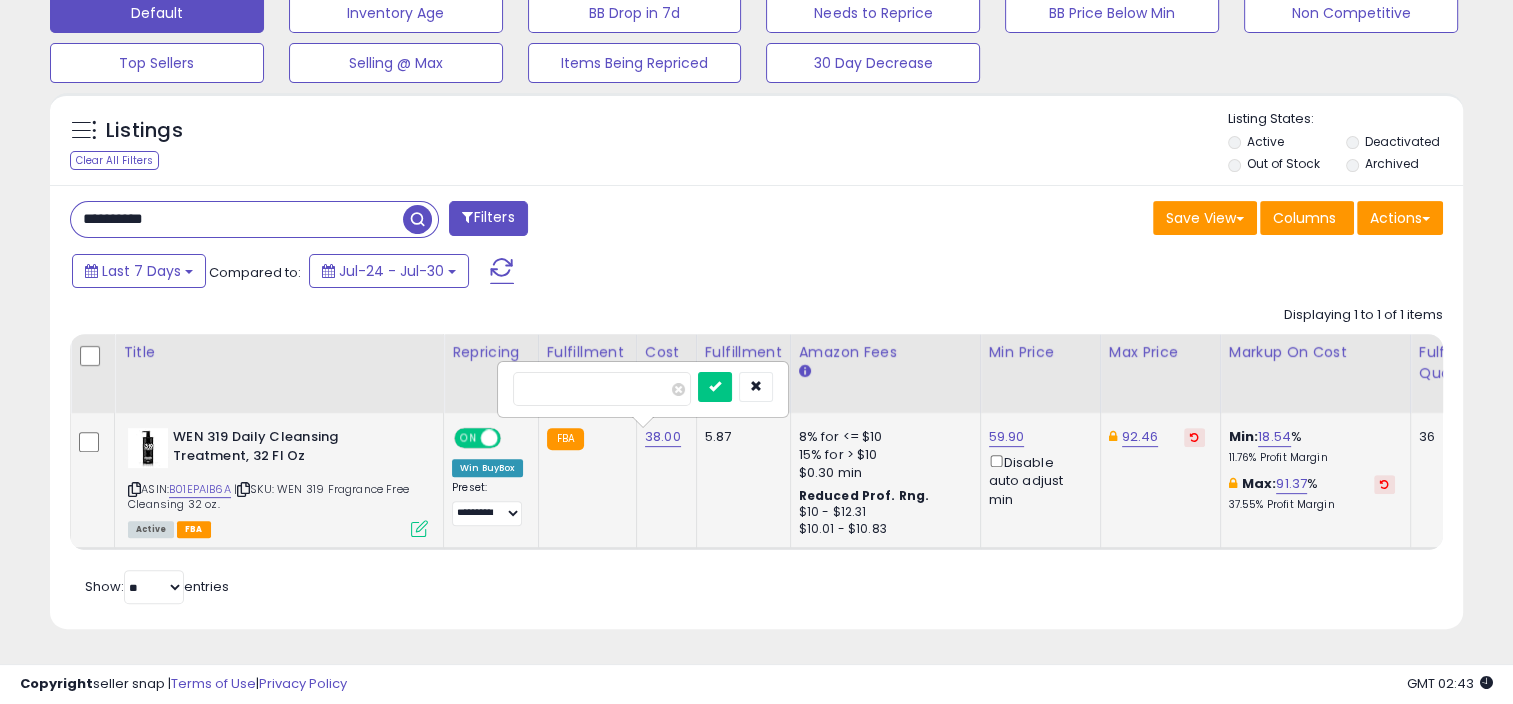 click on "*****" at bounding box center (602, 389) 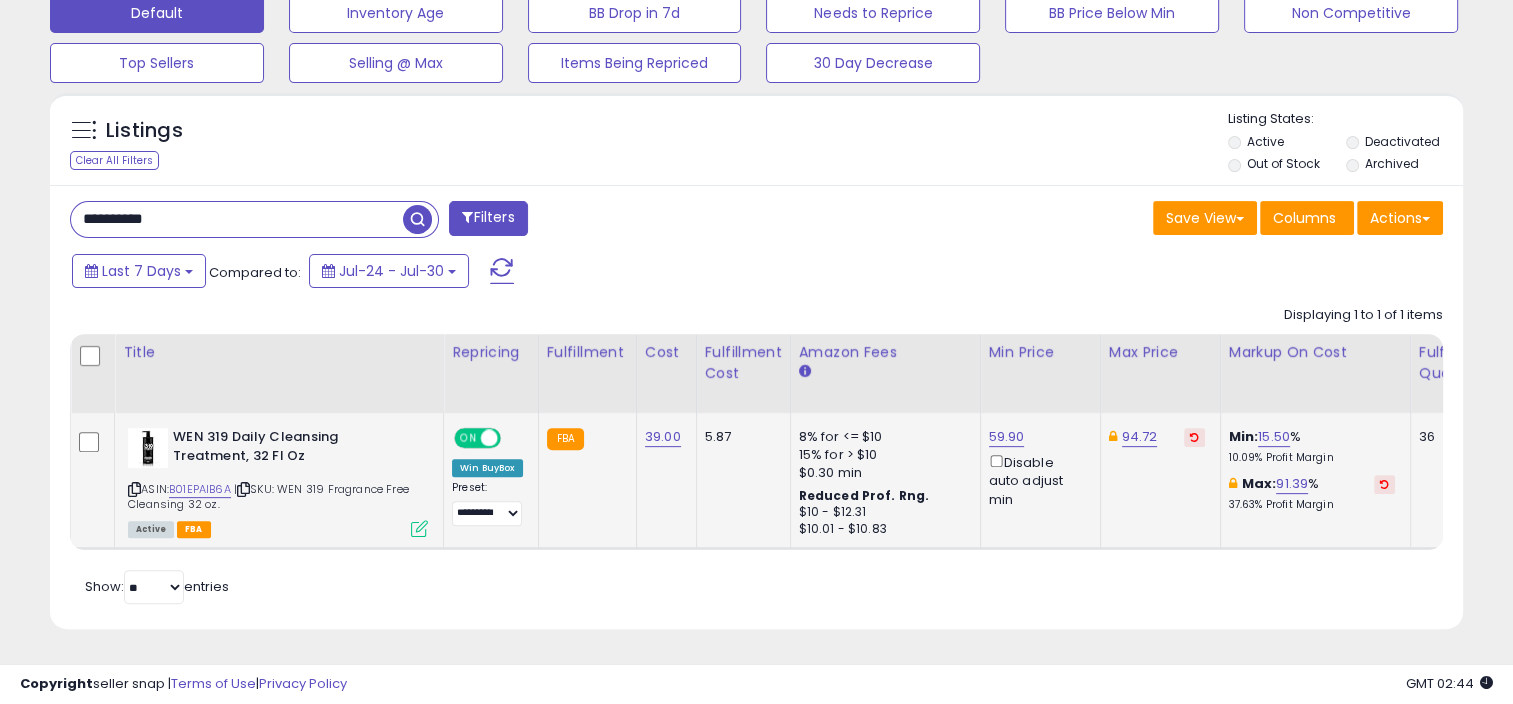 click on "**********" at bounding box center (237, 219) 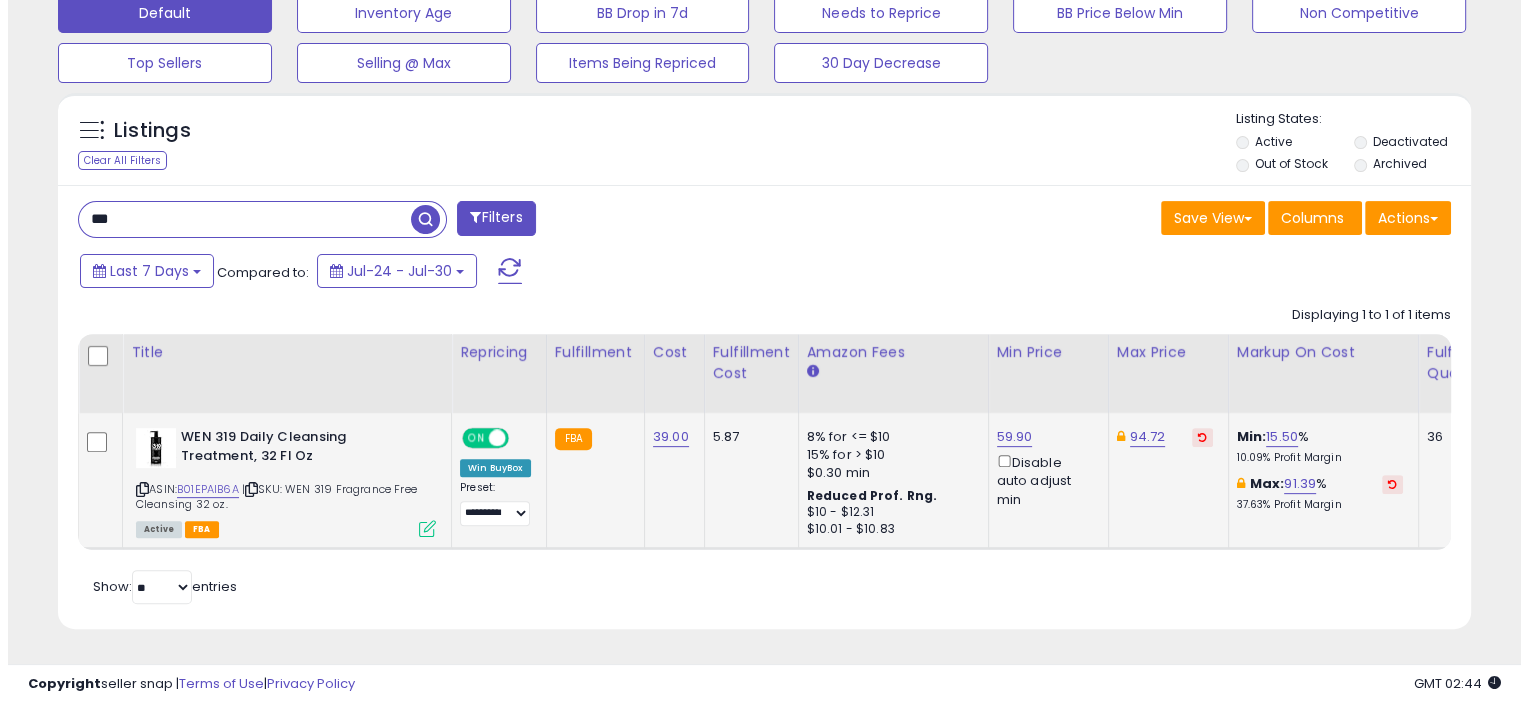 scroll, scrollTop: 515, scrollLeft: 0, axis: vertical 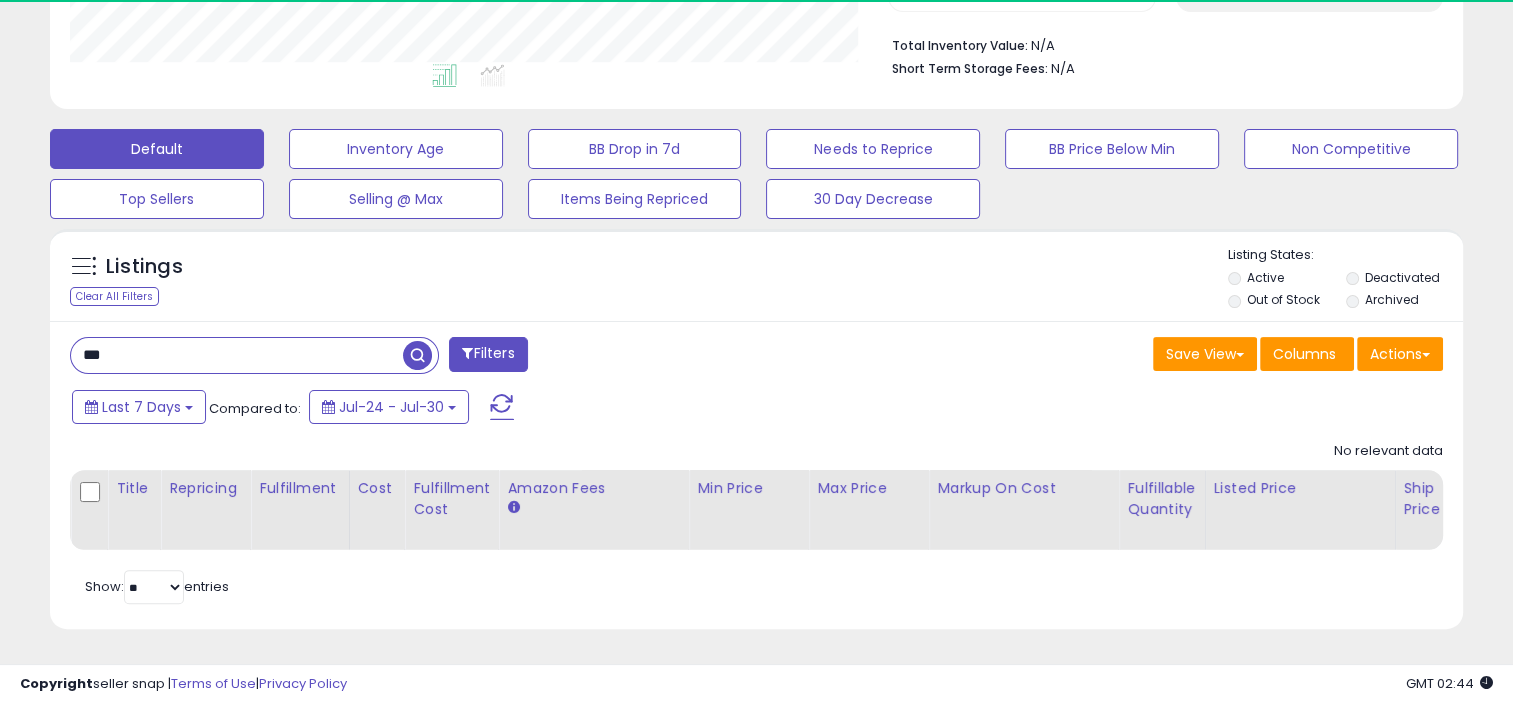 click on "***" at bounding box center (237, 355) 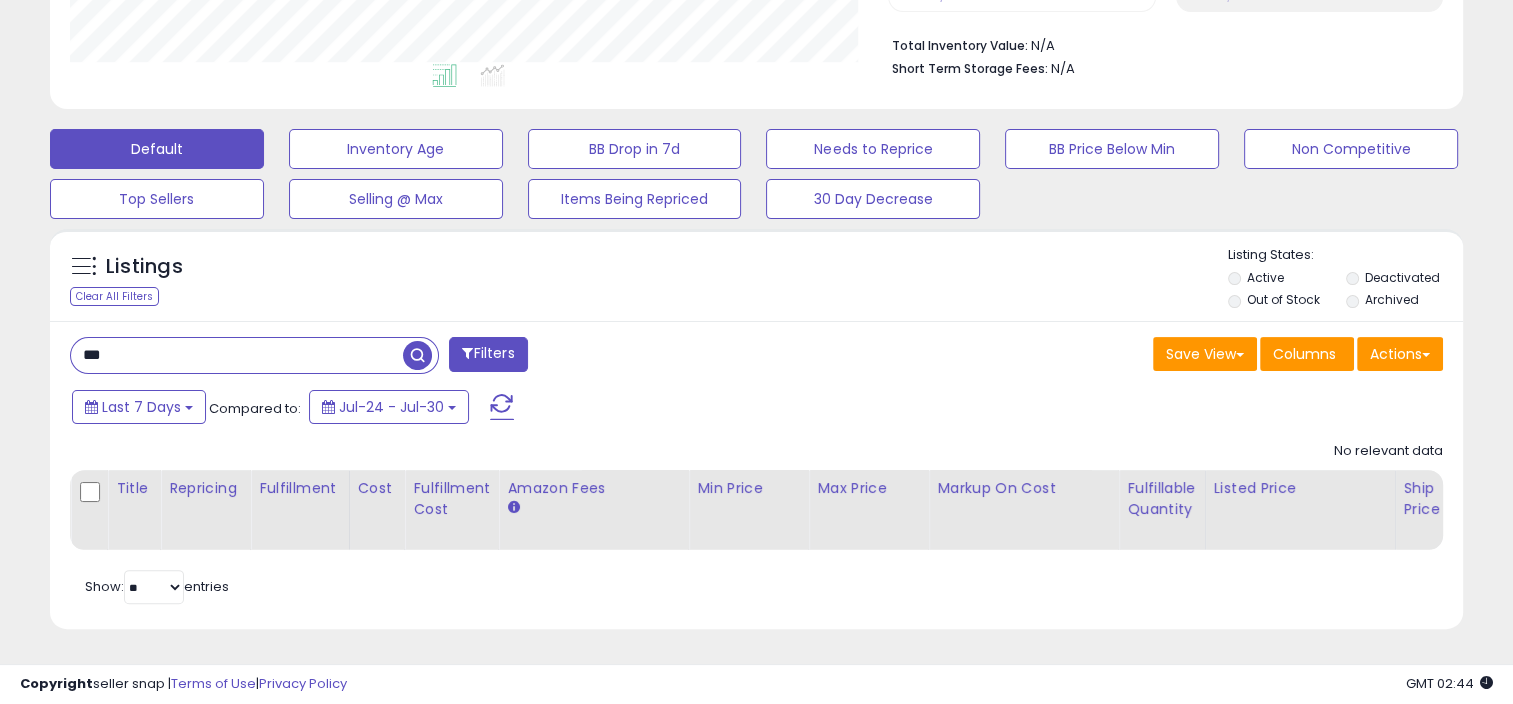 click on "***" at bounding box center [237, 355] 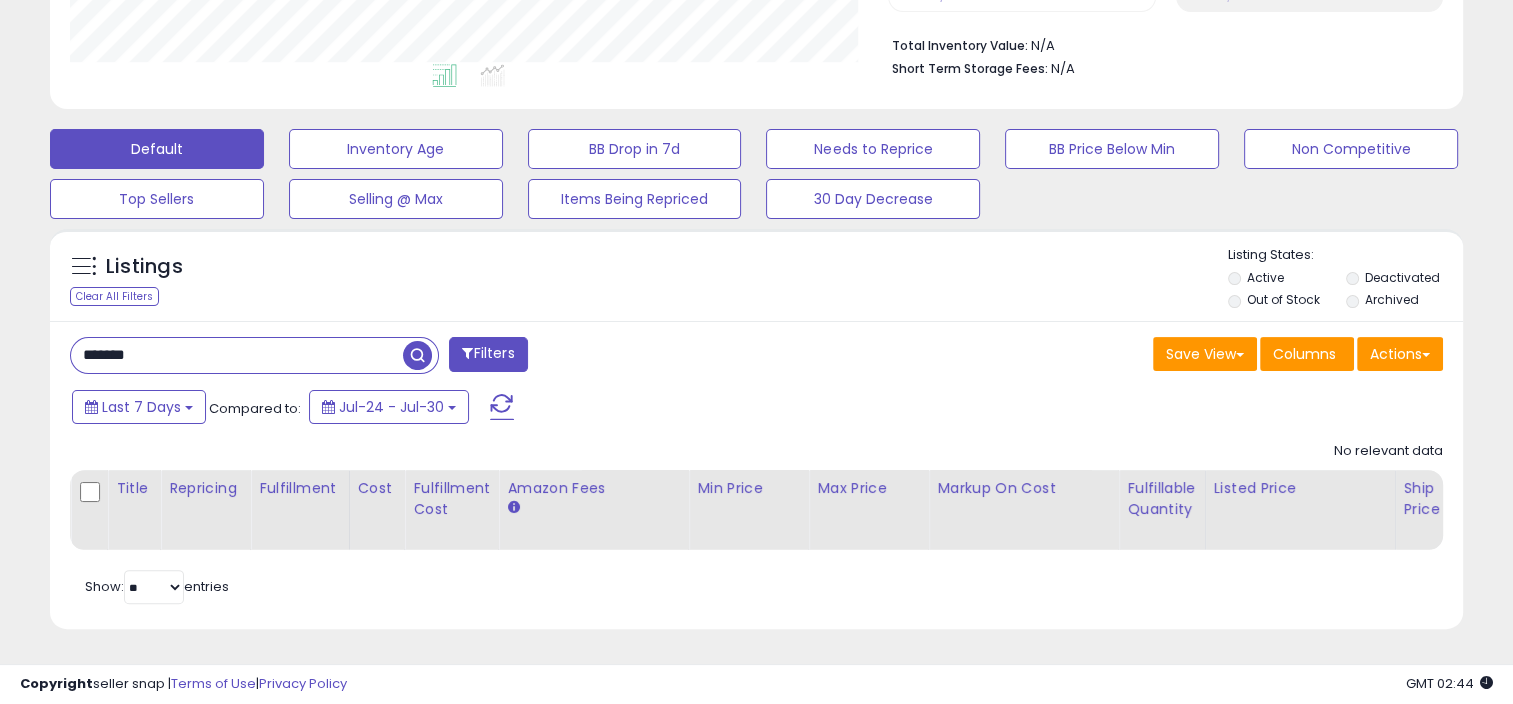 scroll, scrollTop: 999589, scrollLeft: 999172, axis: both 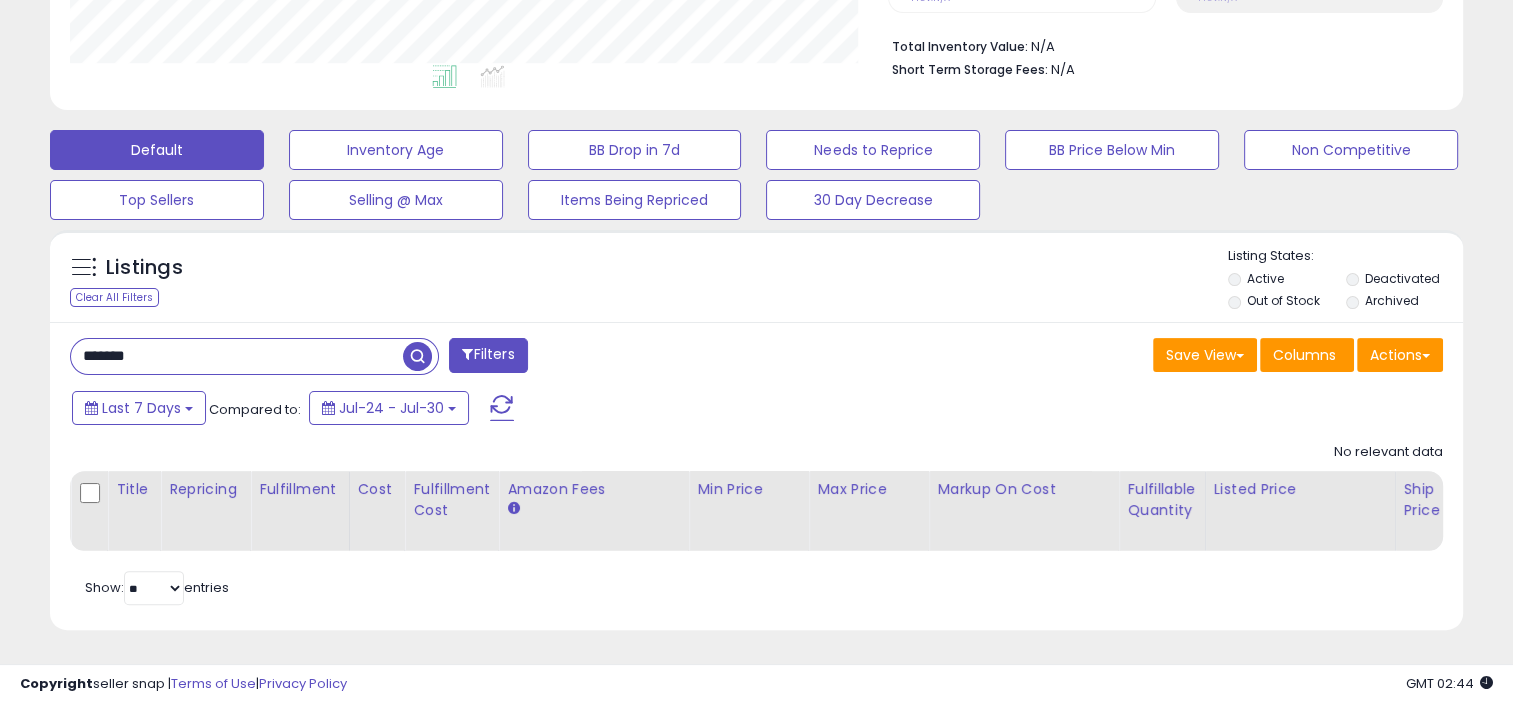 click on "*******" at bounding box center [237, 356] 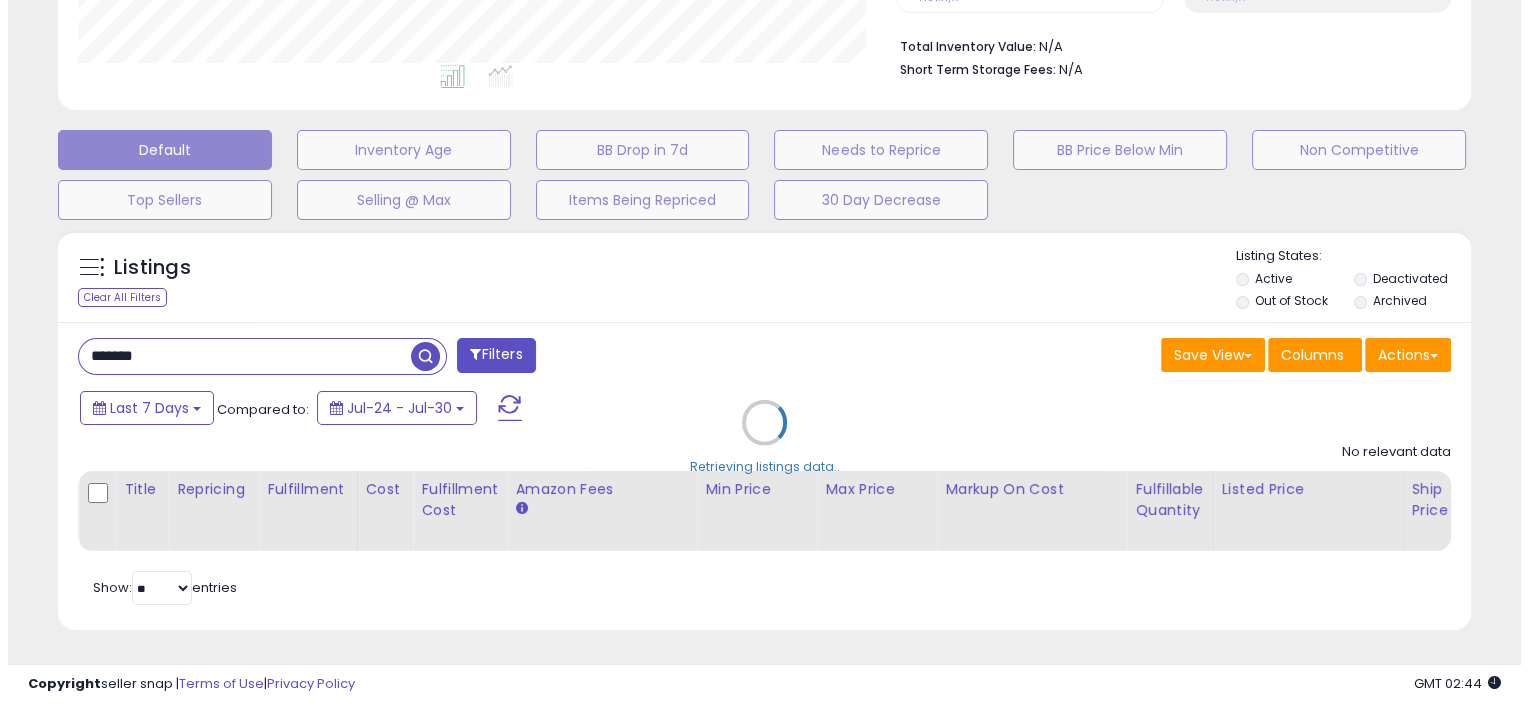 scroll, scrollTop: 999589, scrollLeft: 999172, axis: both 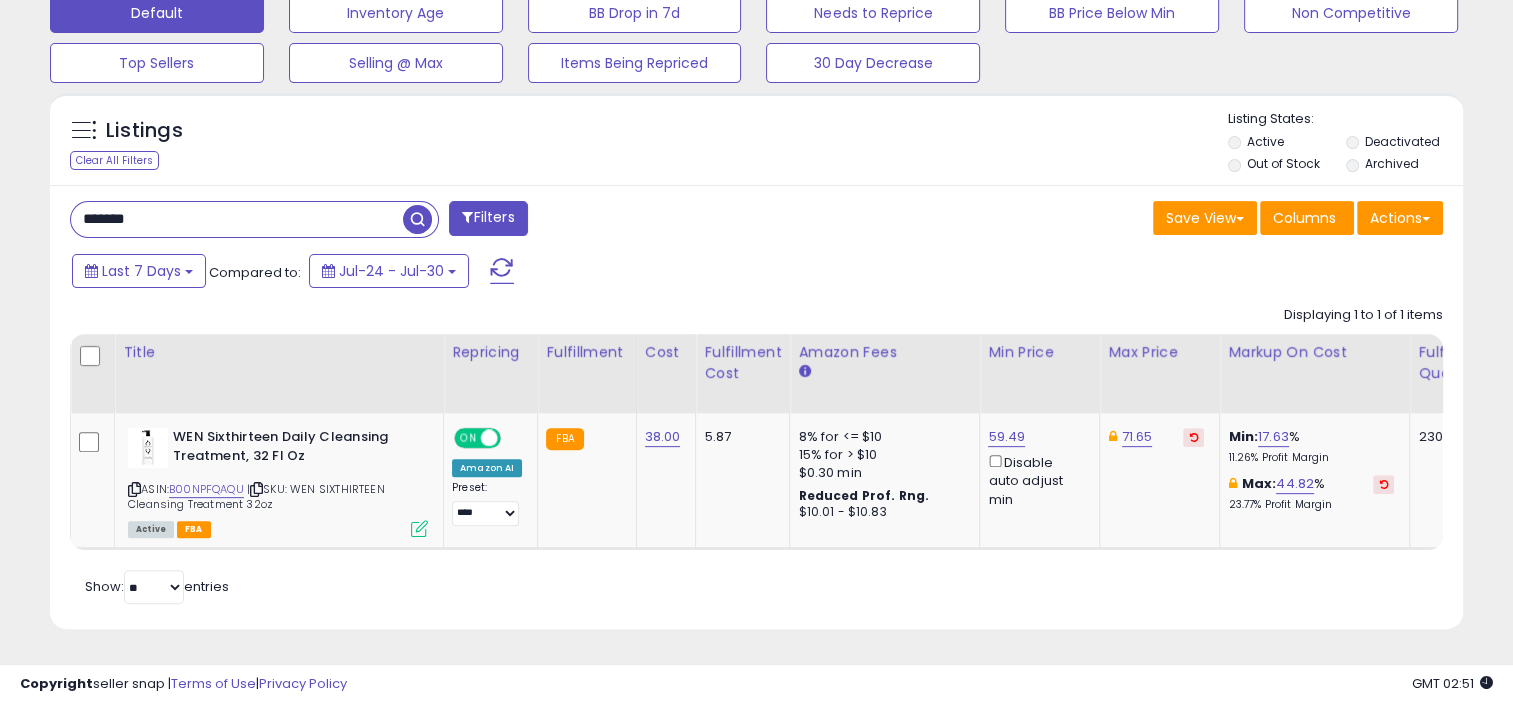 click on "*******" at bounding box center (237, 219) 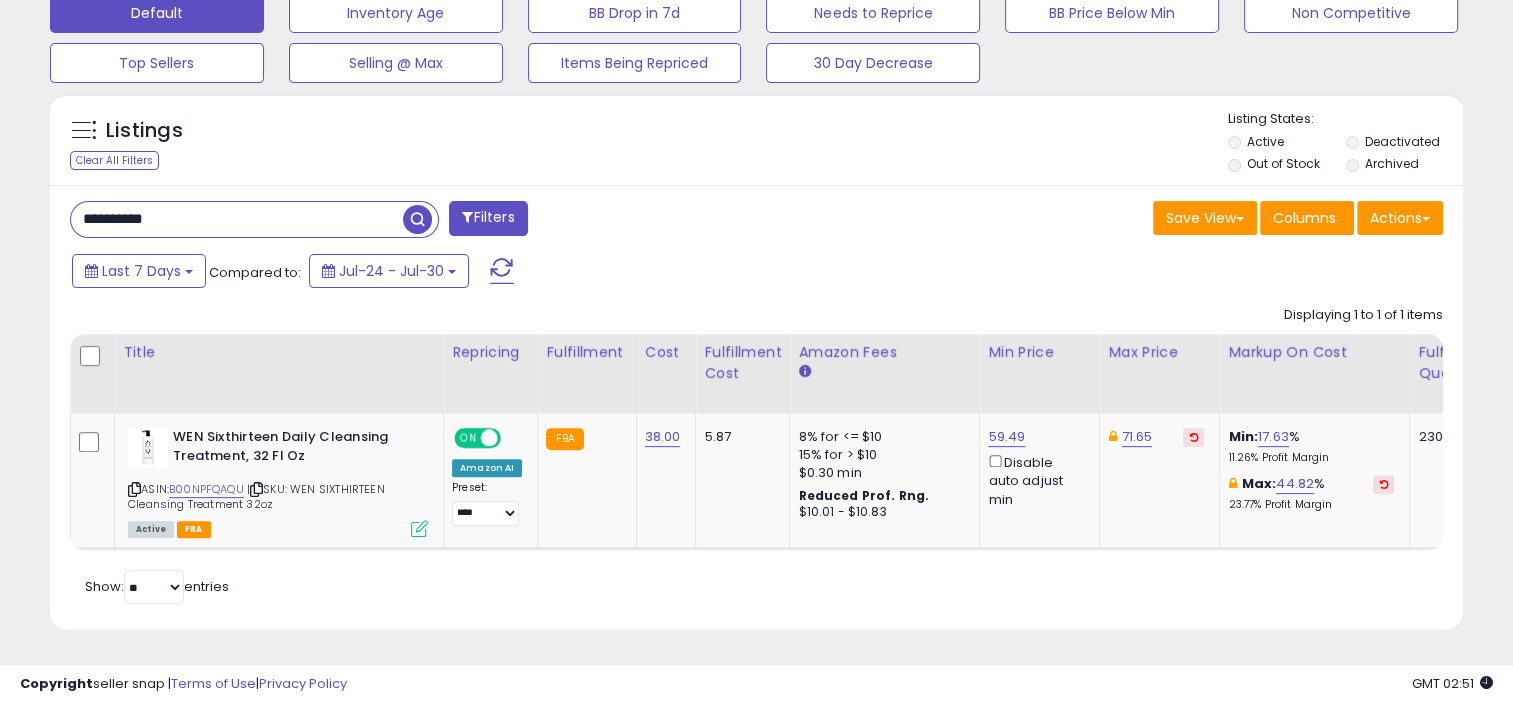 click at bounding box center [417, 219] 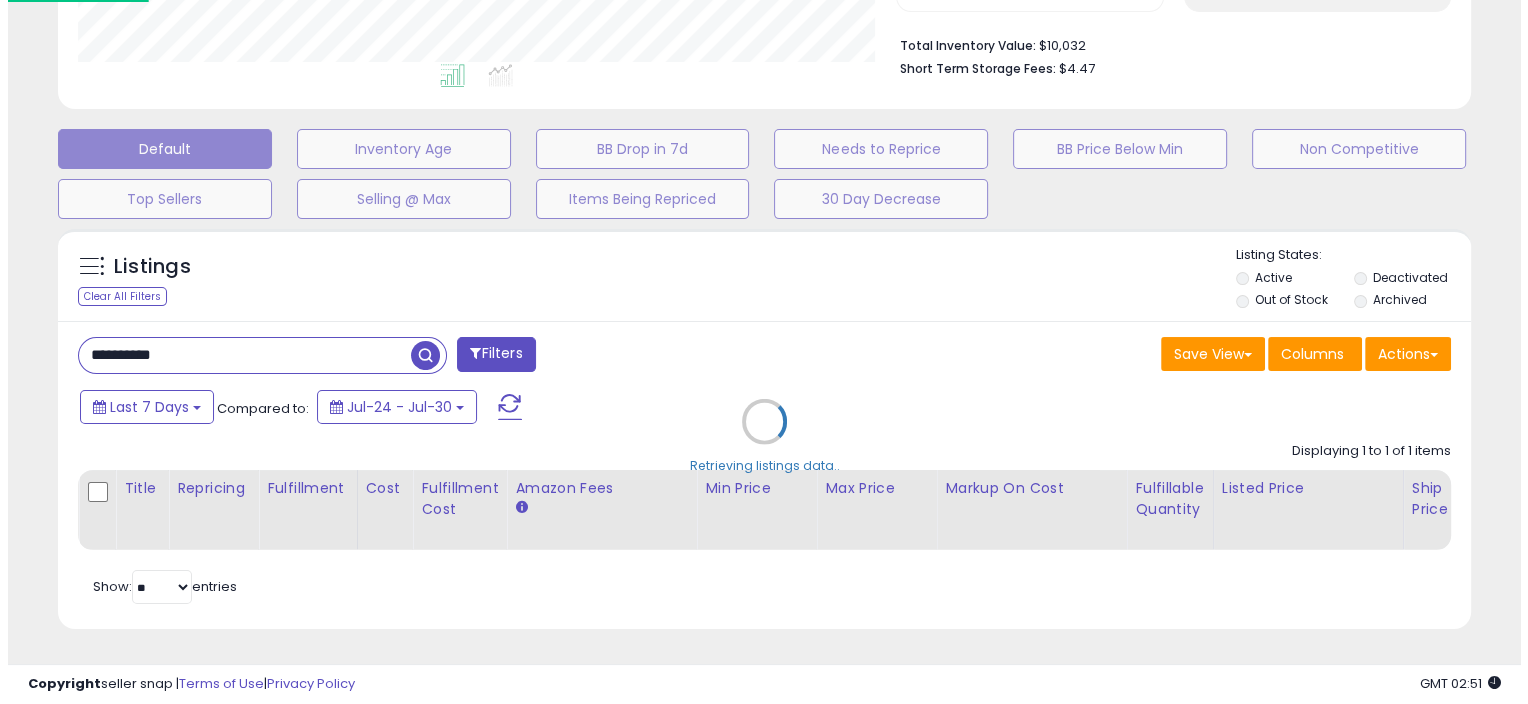scroll, scrollTop: 515, scrollLeft: 0, axis: vertical 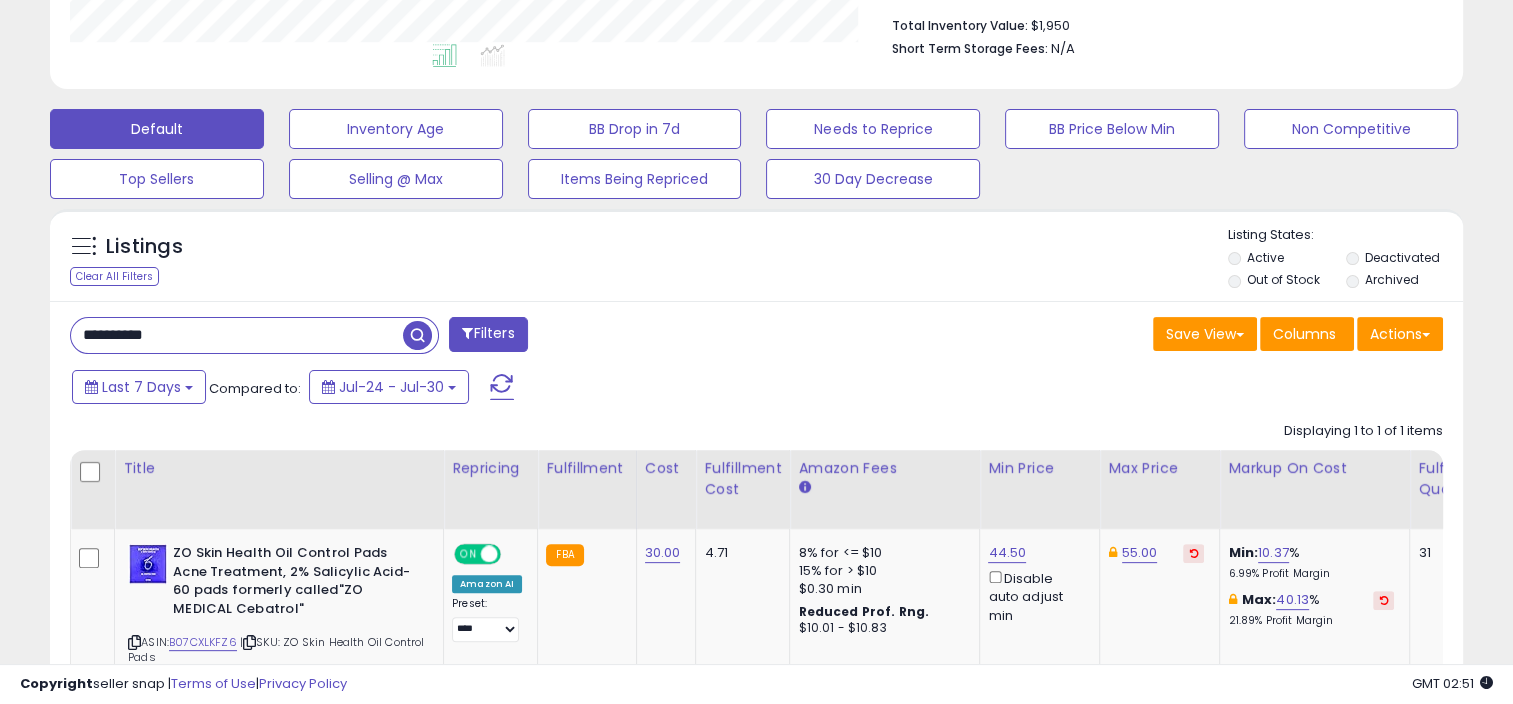 click on "**********" at bounding box center (237, 335) 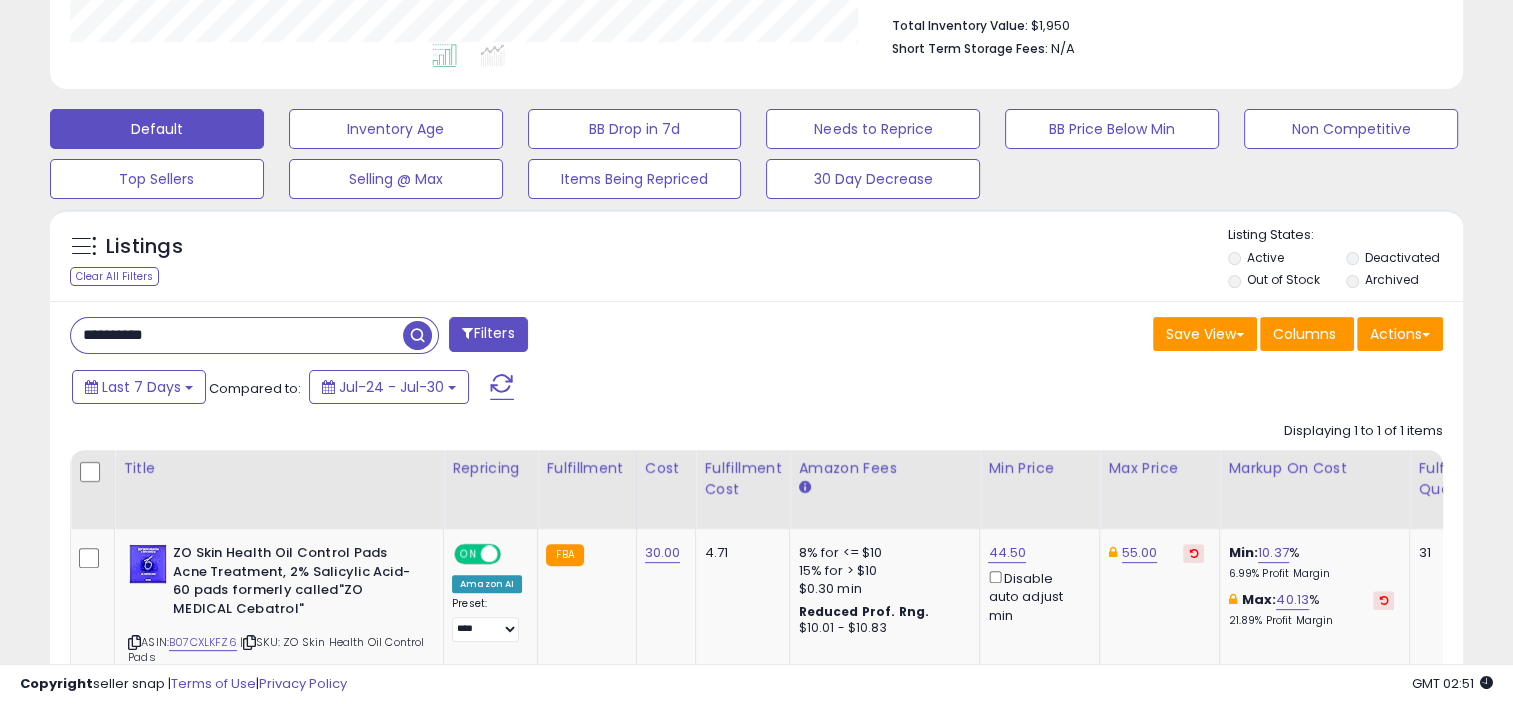 click on "**********" at bounding box center (237, 335) 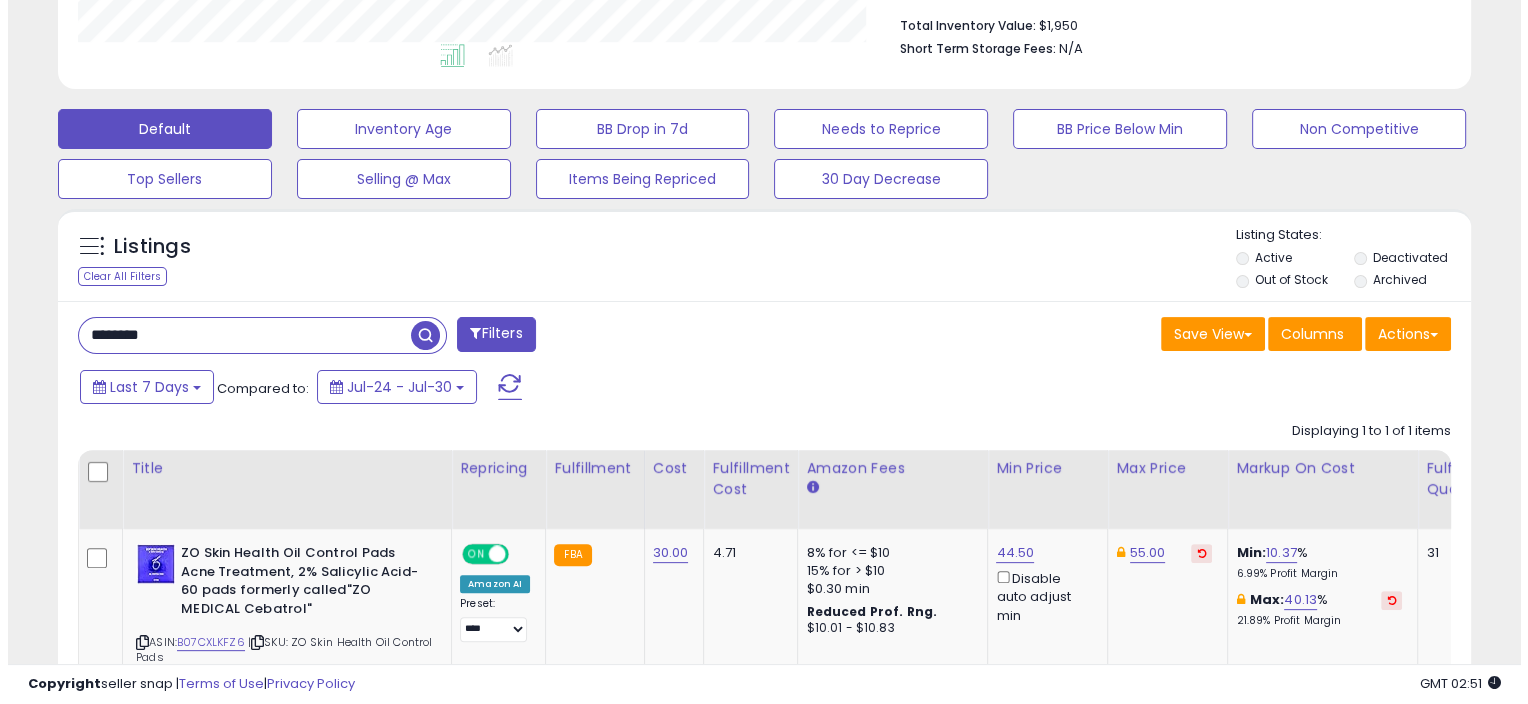 scroll, scrollTop: 515, scrollLeft: 0, axis: vertical 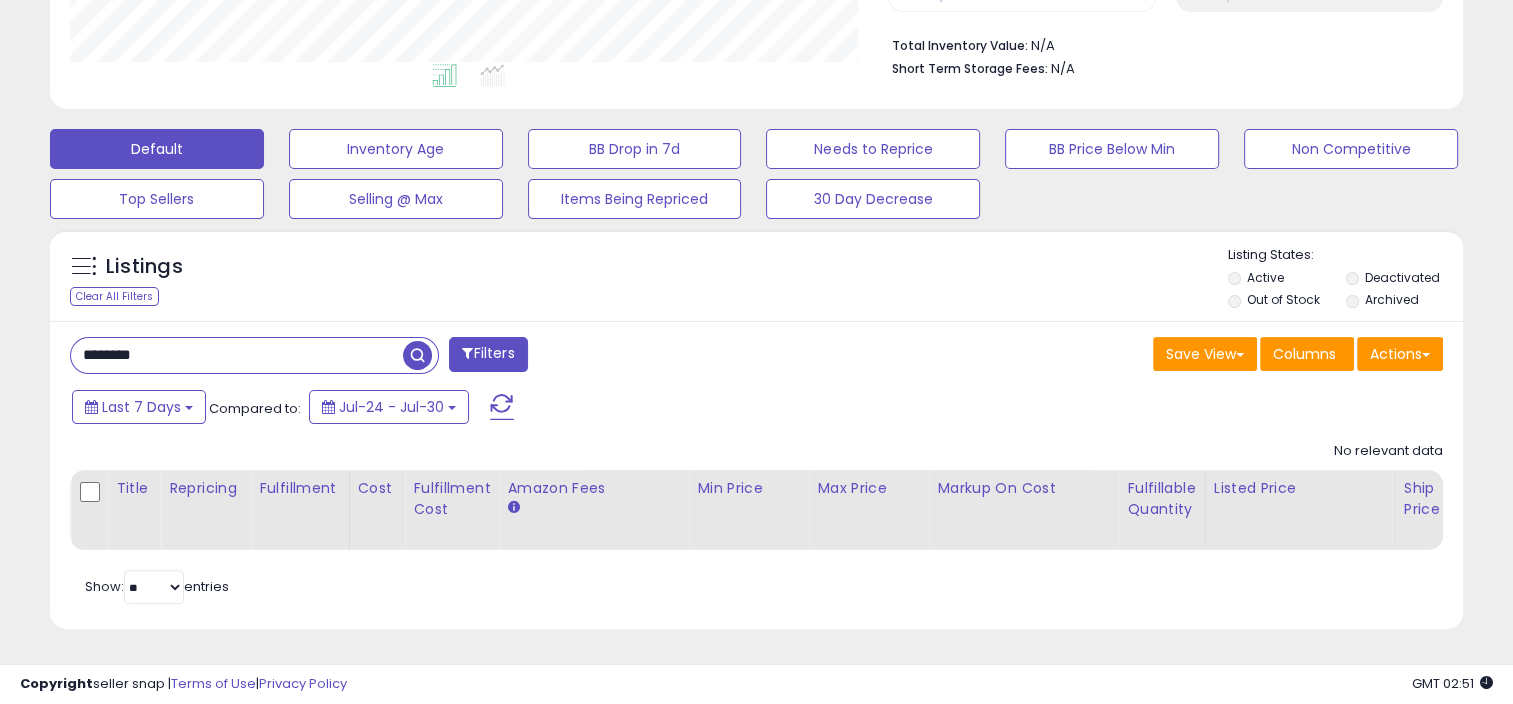 click on "********" at bounding box center (237, 355) 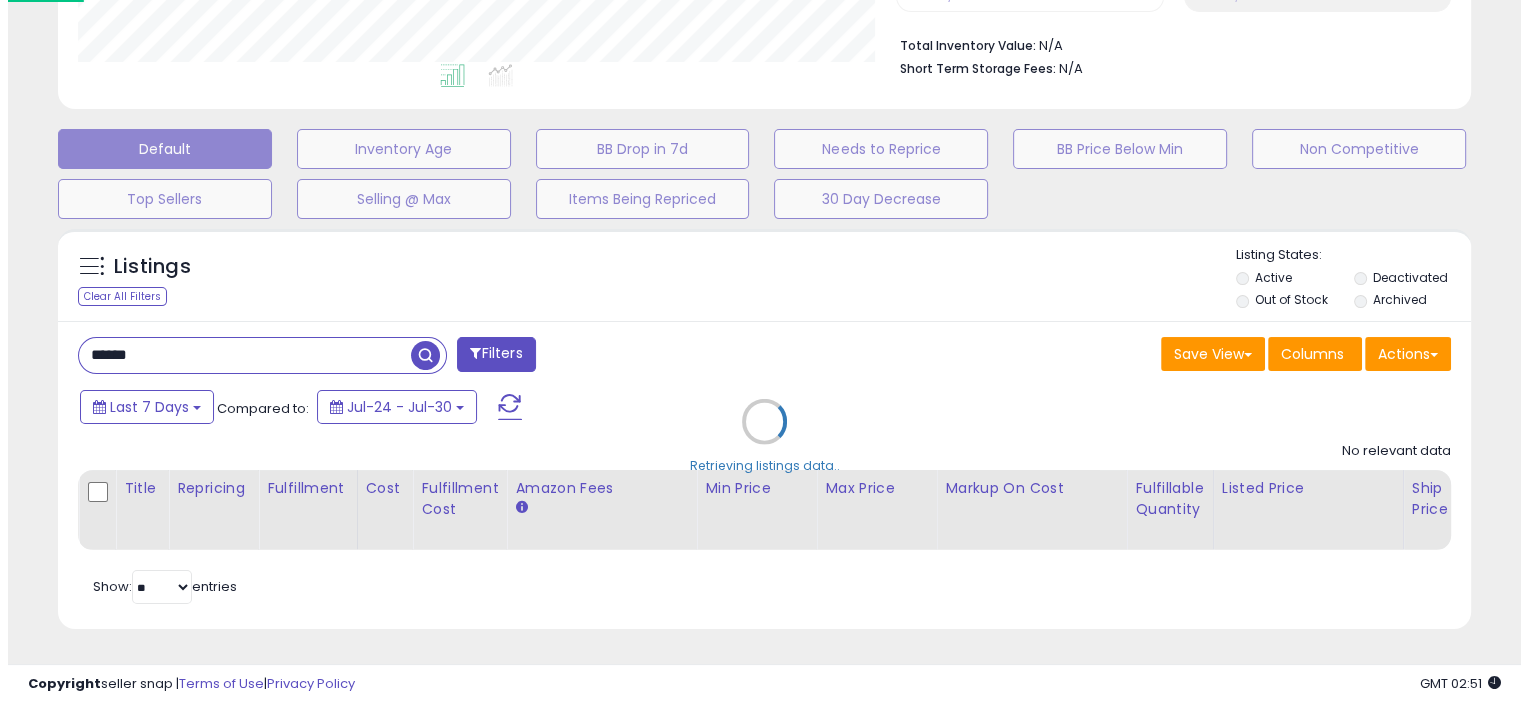 scroll, scrollTop: 999589, scrollLeft: 999172, axis: both 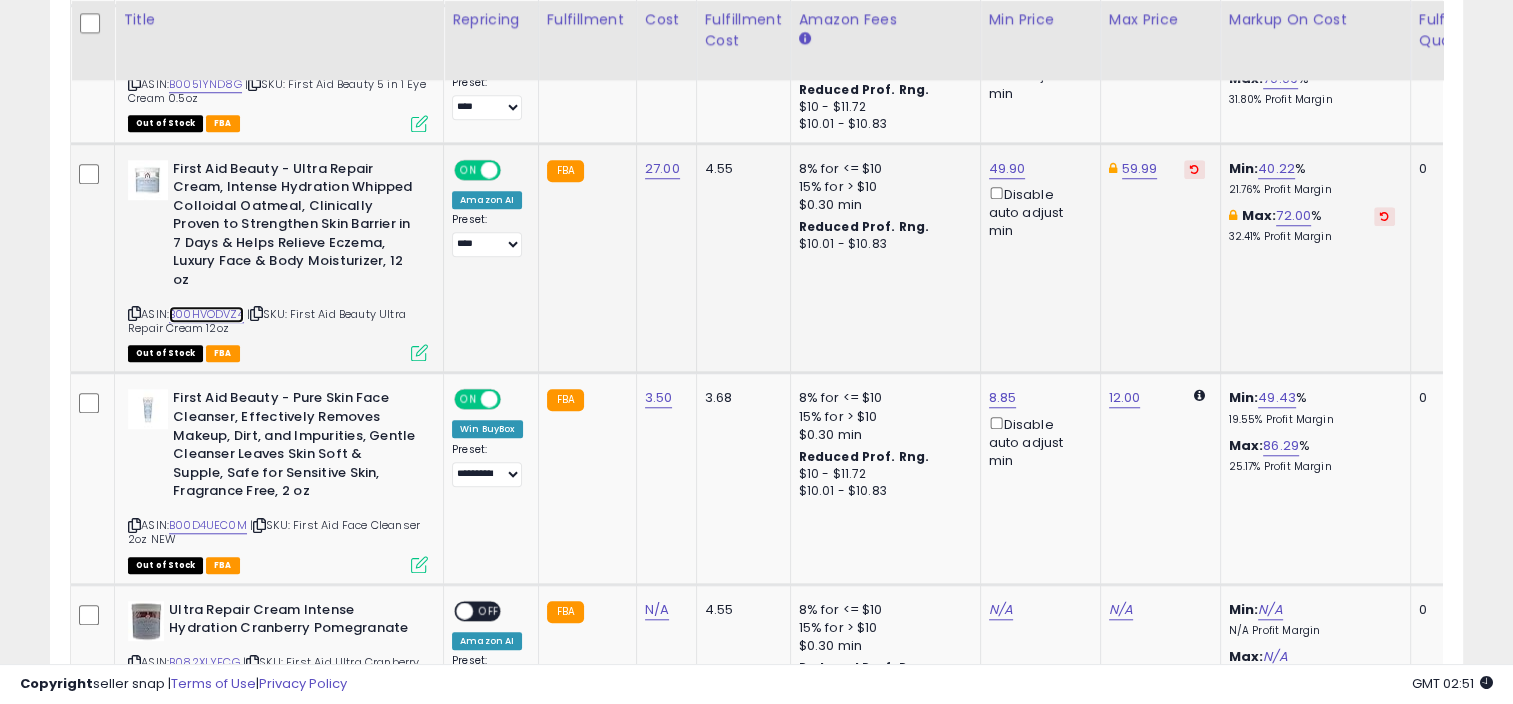 click on "B00HVODVZ4" at bounding box center [206, 314] 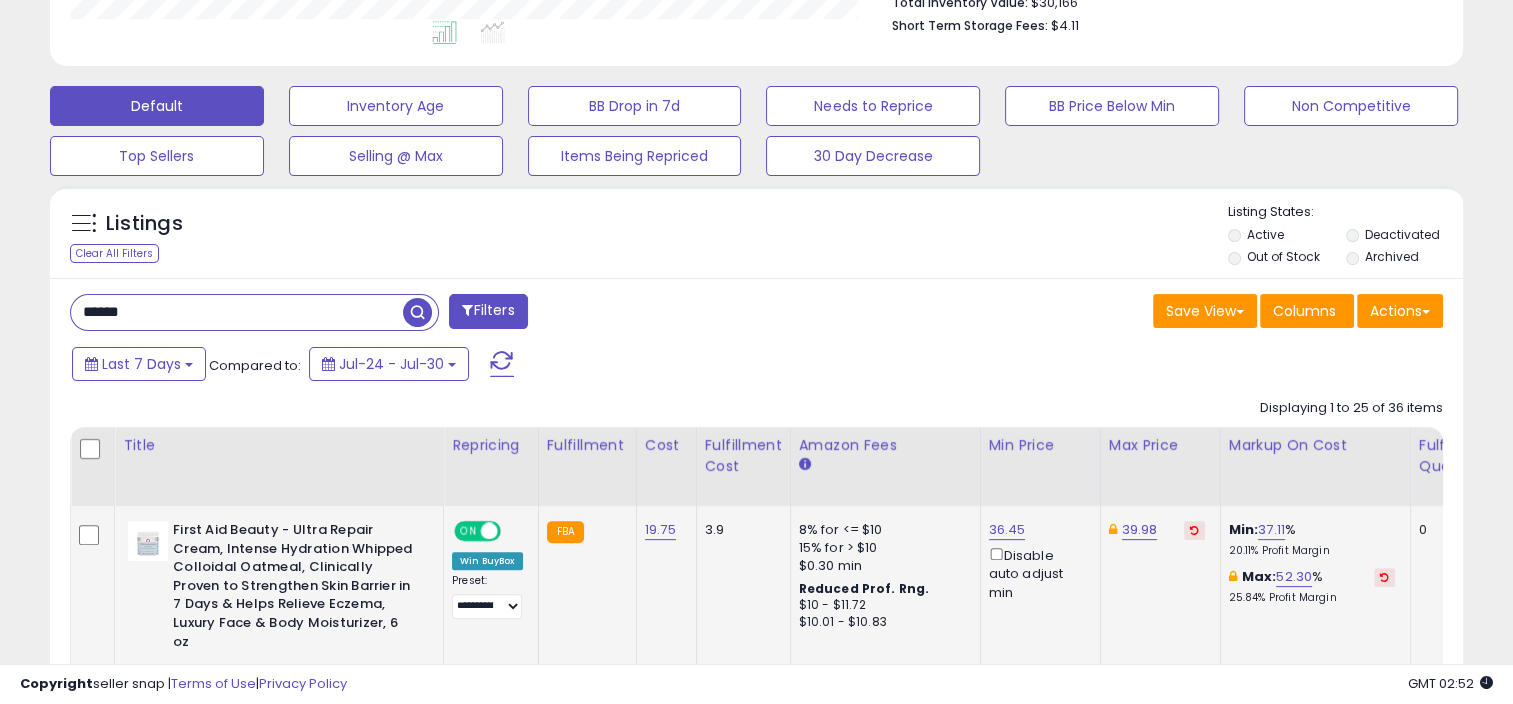 scroll, scrollTop: 681, scrollLeft: 0, axis: vertical 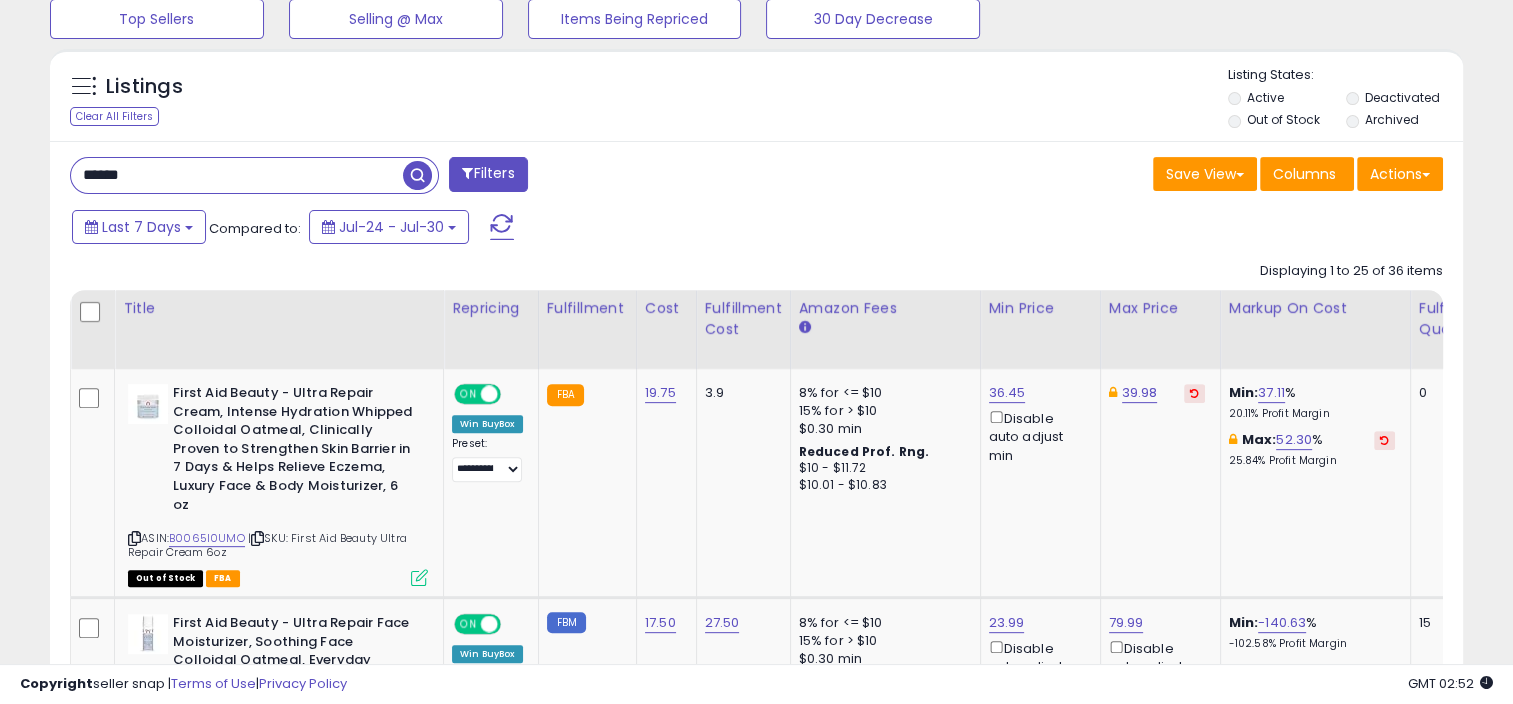 click on "*****" at bounding box center [237, 175] 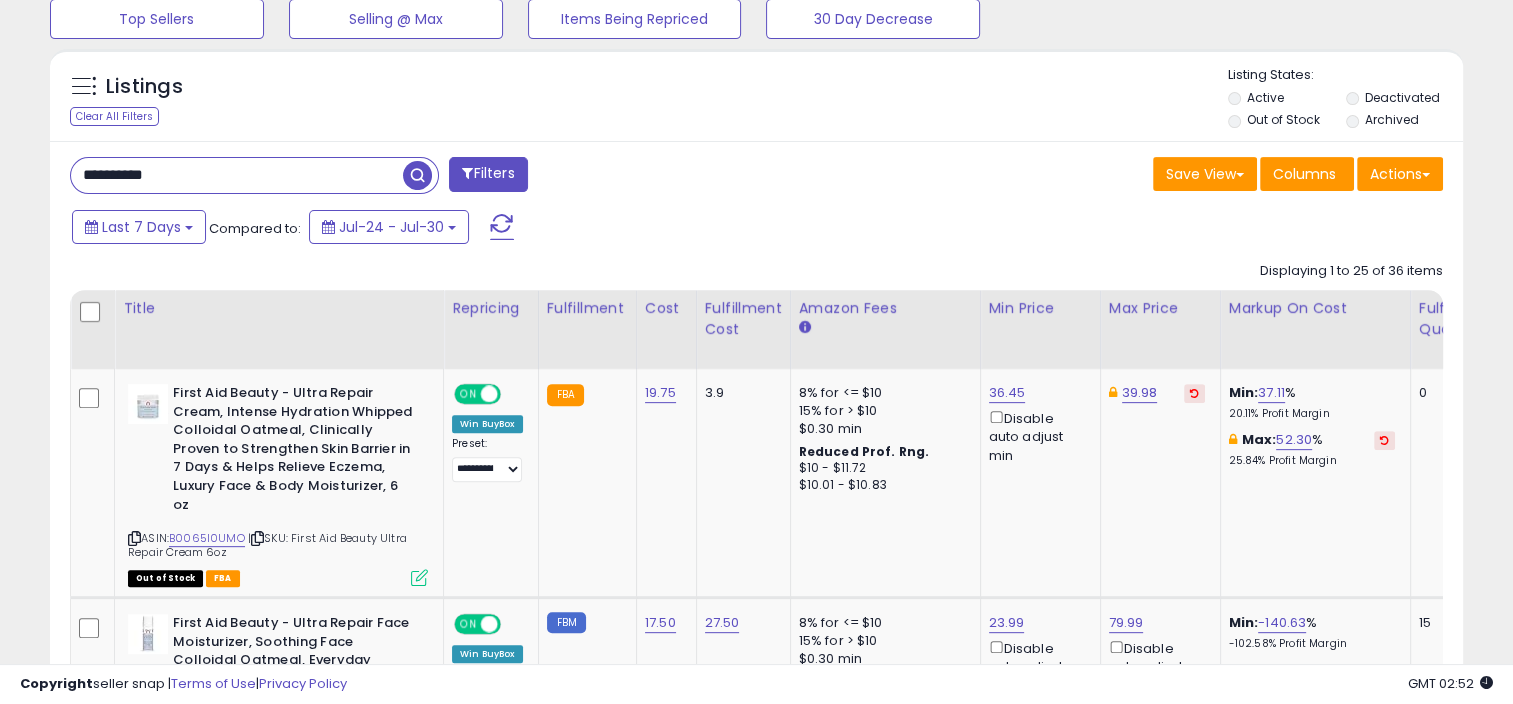 type on "**********" 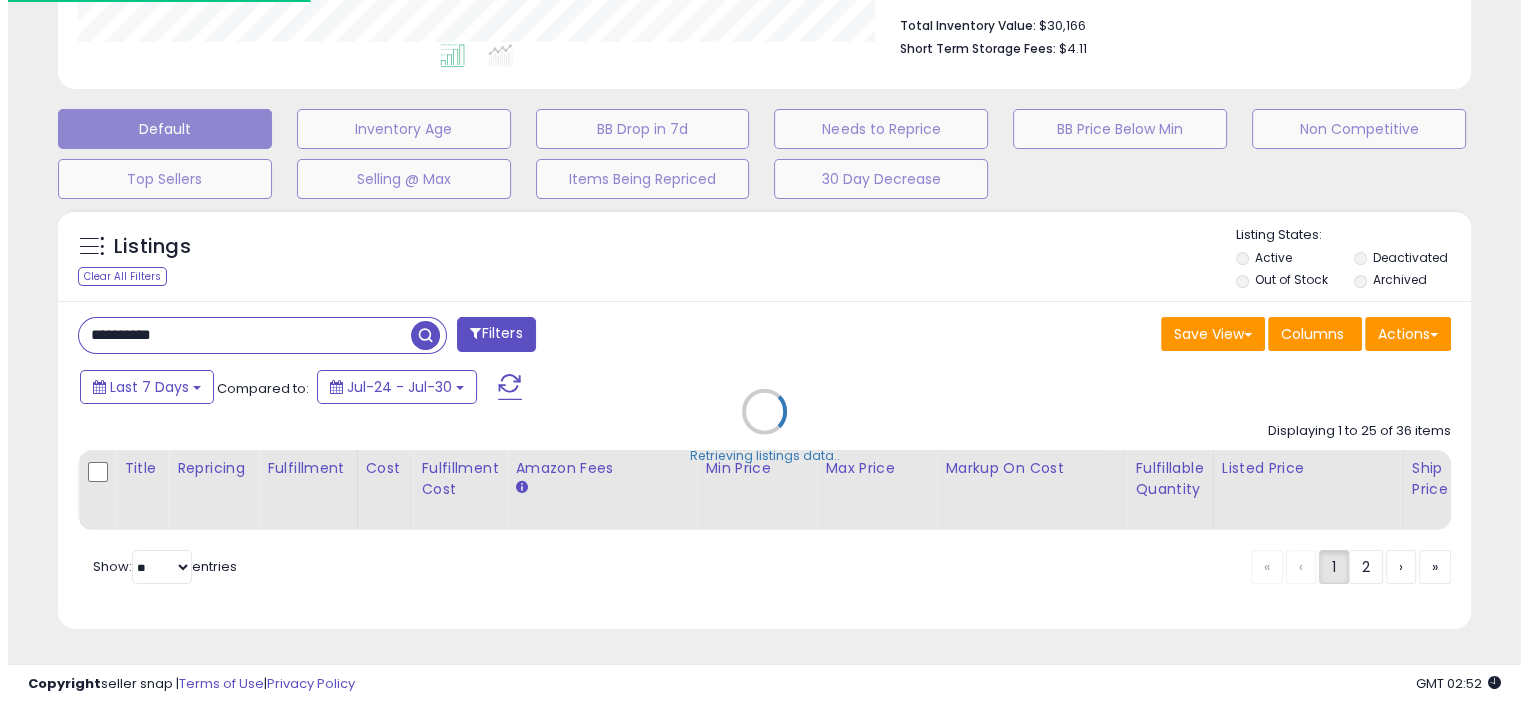 scroll, scrollTop: 535, scrollLeft: 0, axis: vertical 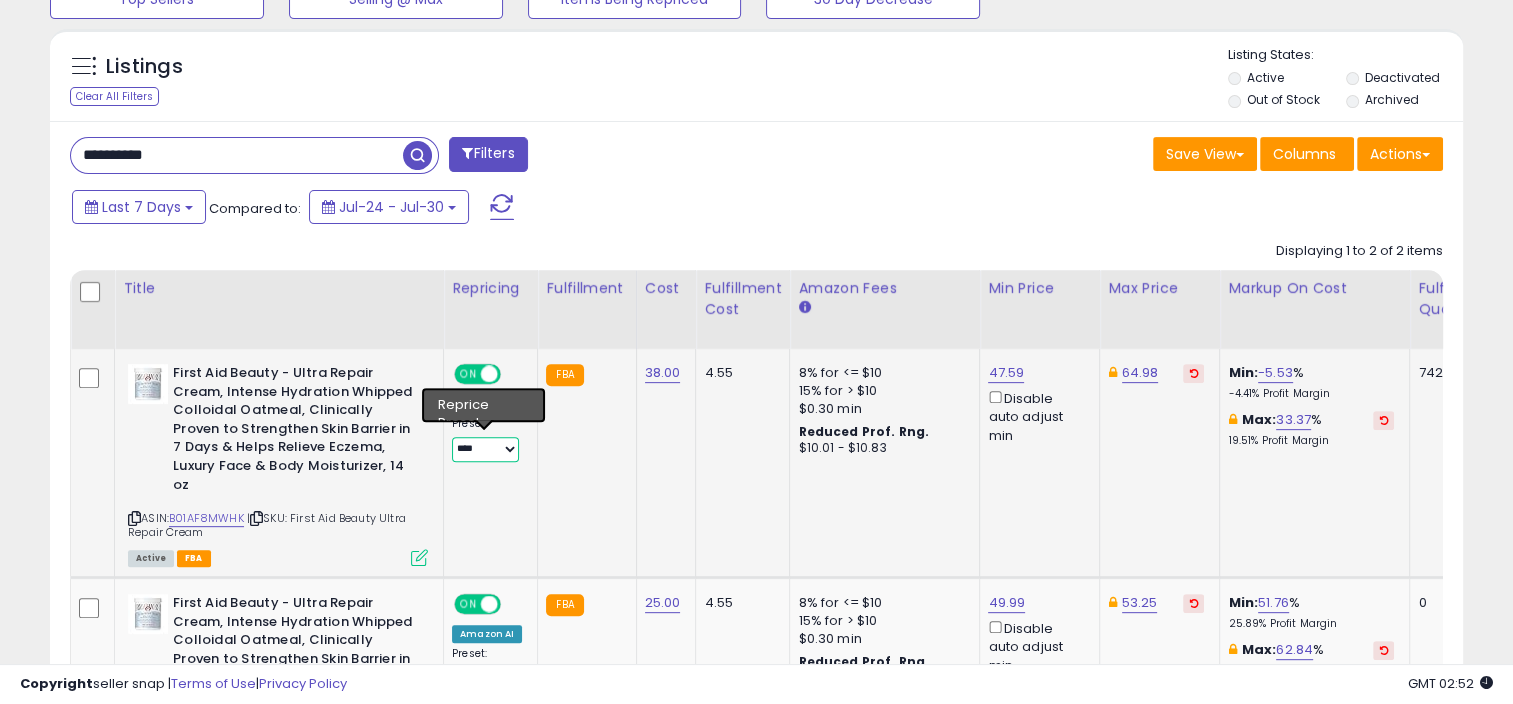 click on "**********" at bounding box center (485, 449) 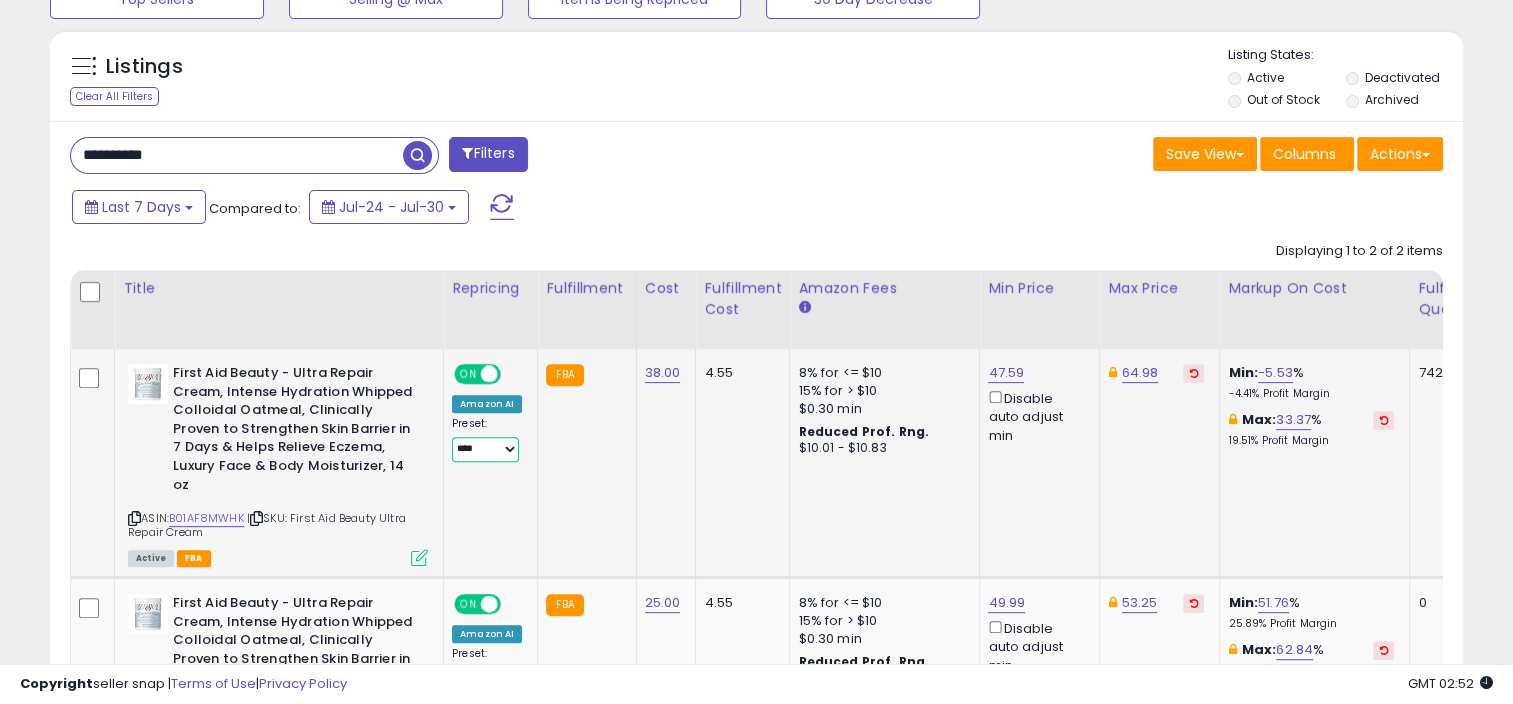 select on "**********" 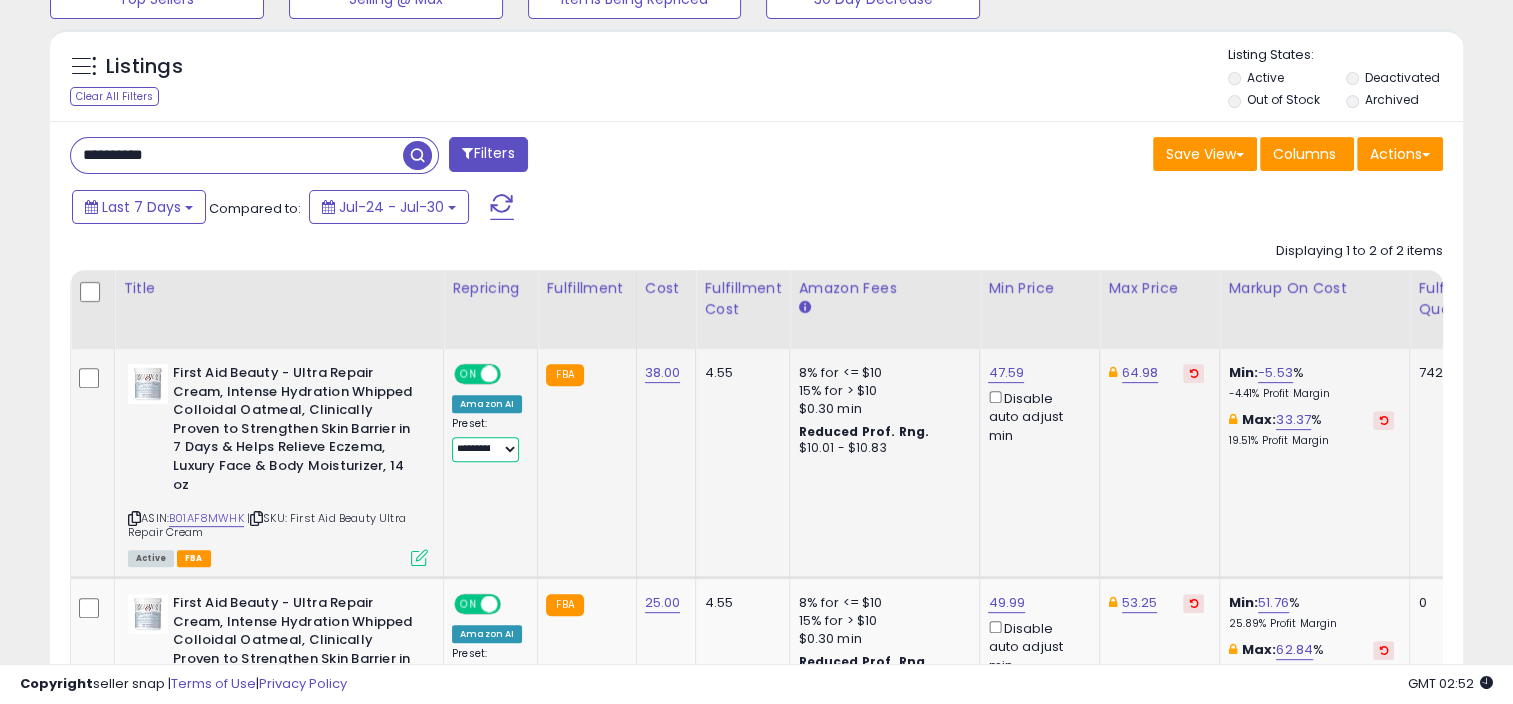 click on "**********" at bounding box center [485, 449] 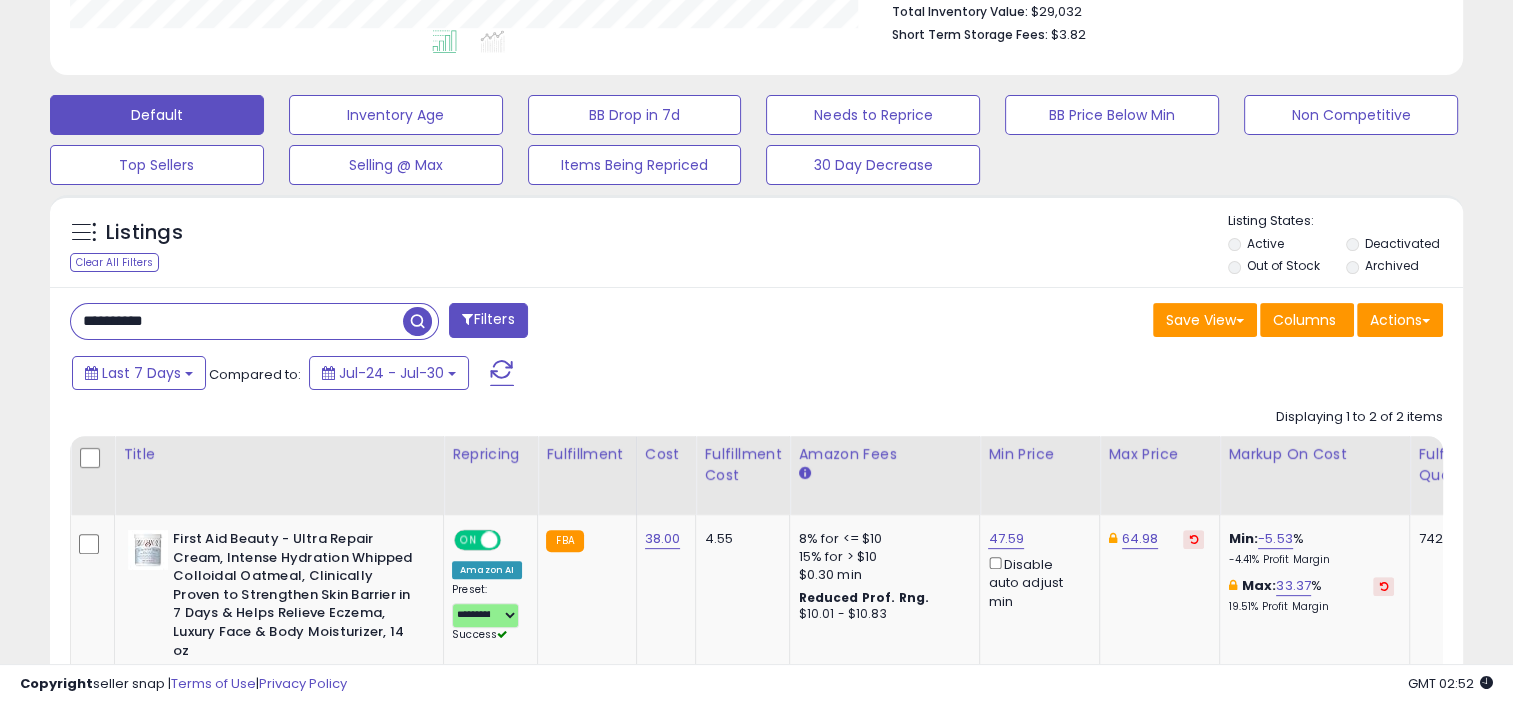 click on "**********" at bounding box center [756, 670] 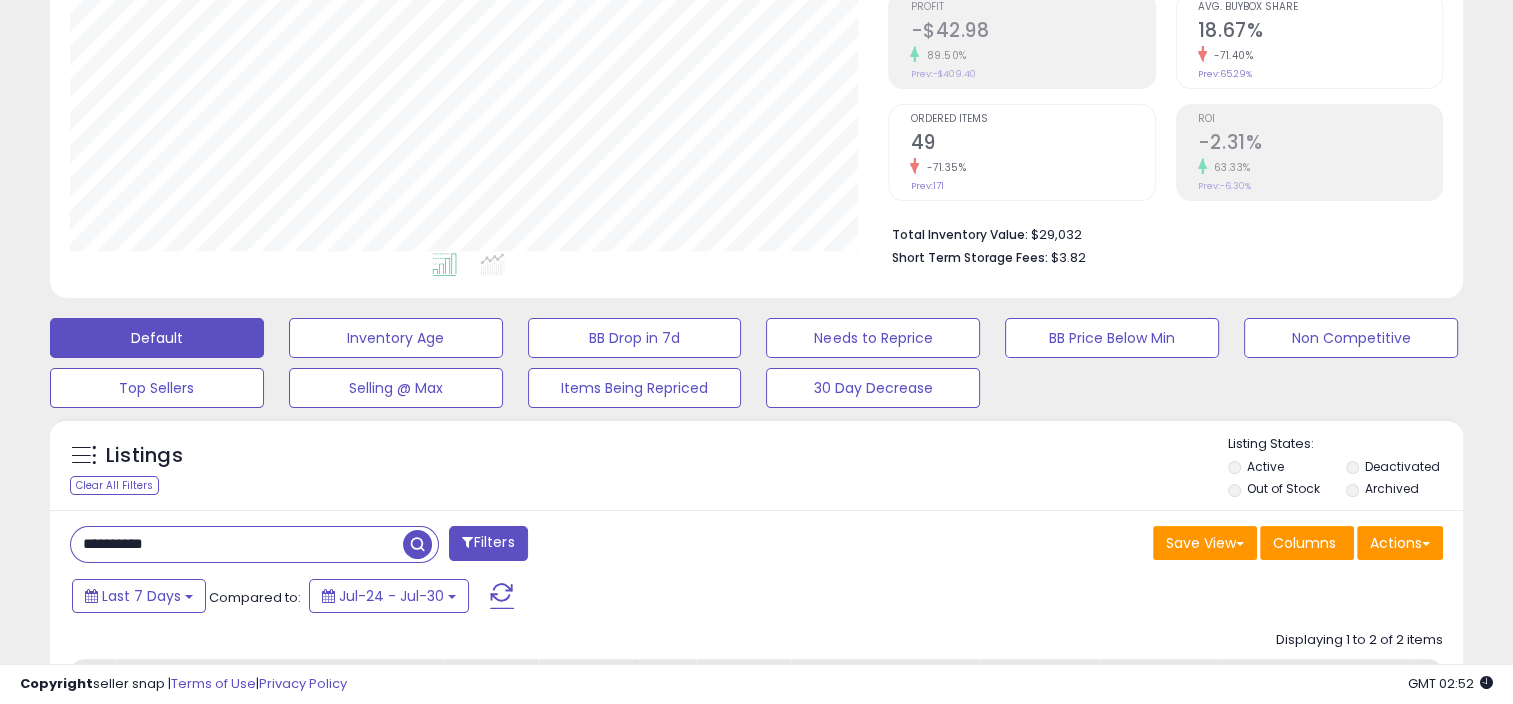 scroll, scrollTop: 368, scrollLeft: 0, axis: vertical 